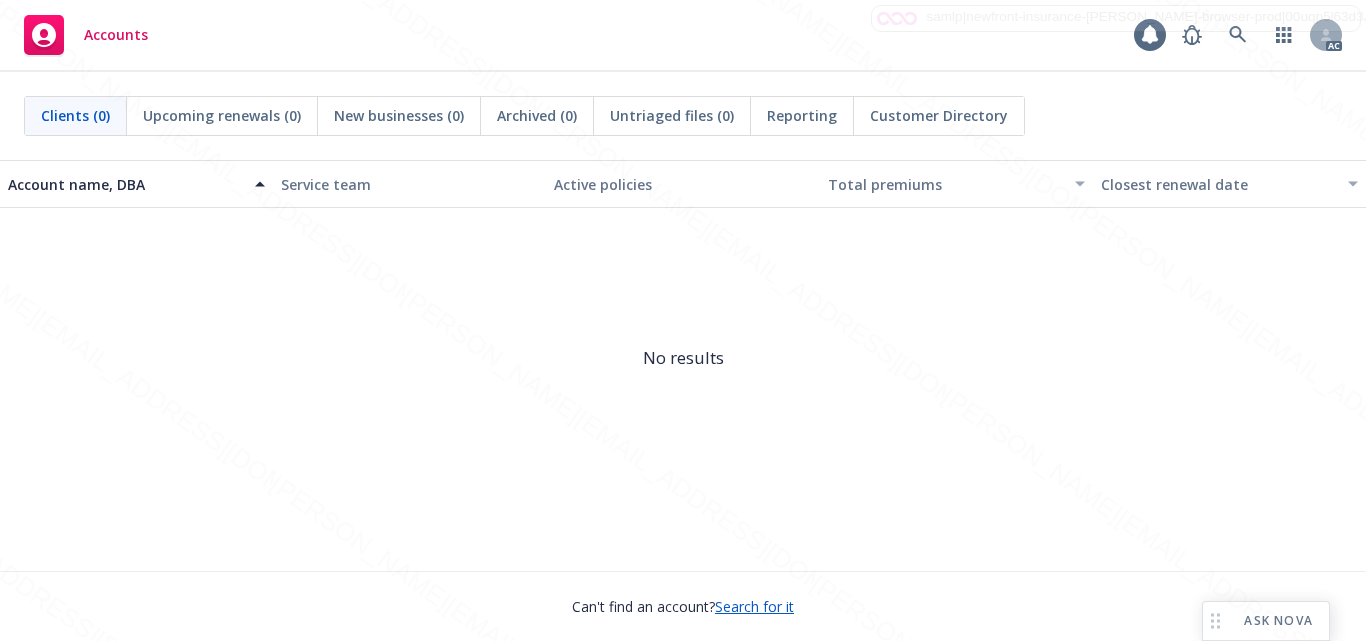 scroll, scrollTop: 0, scrollLeft: 0, axis: both 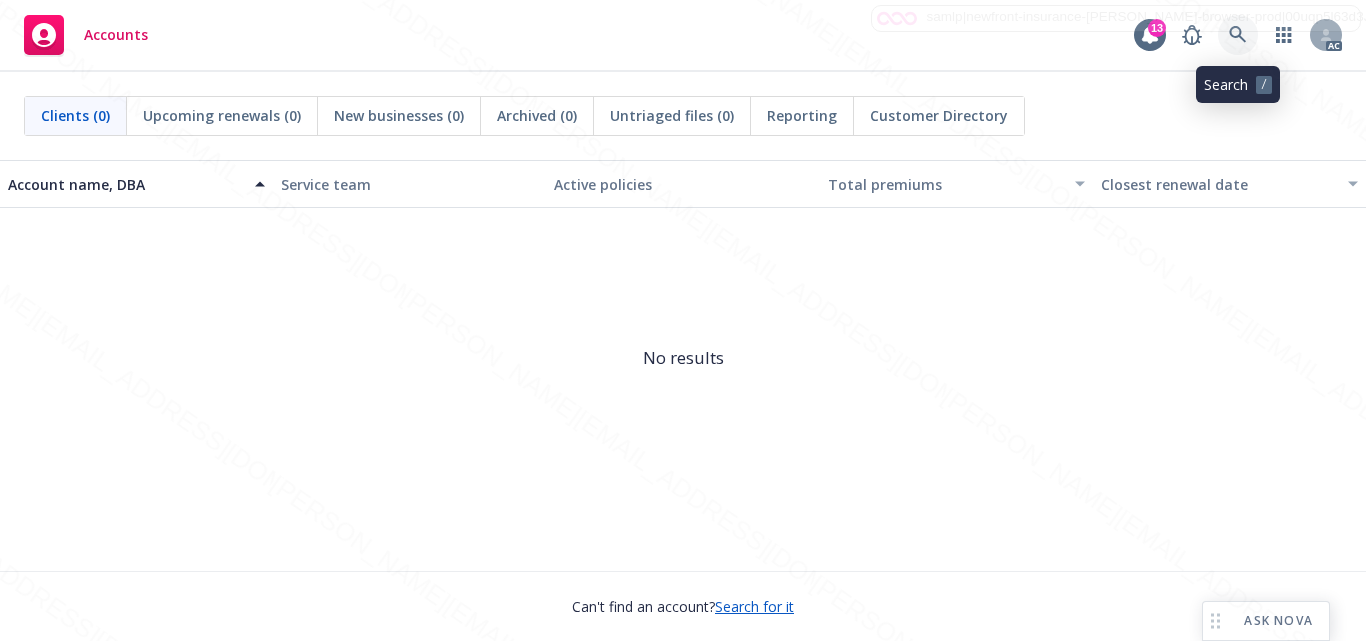 click 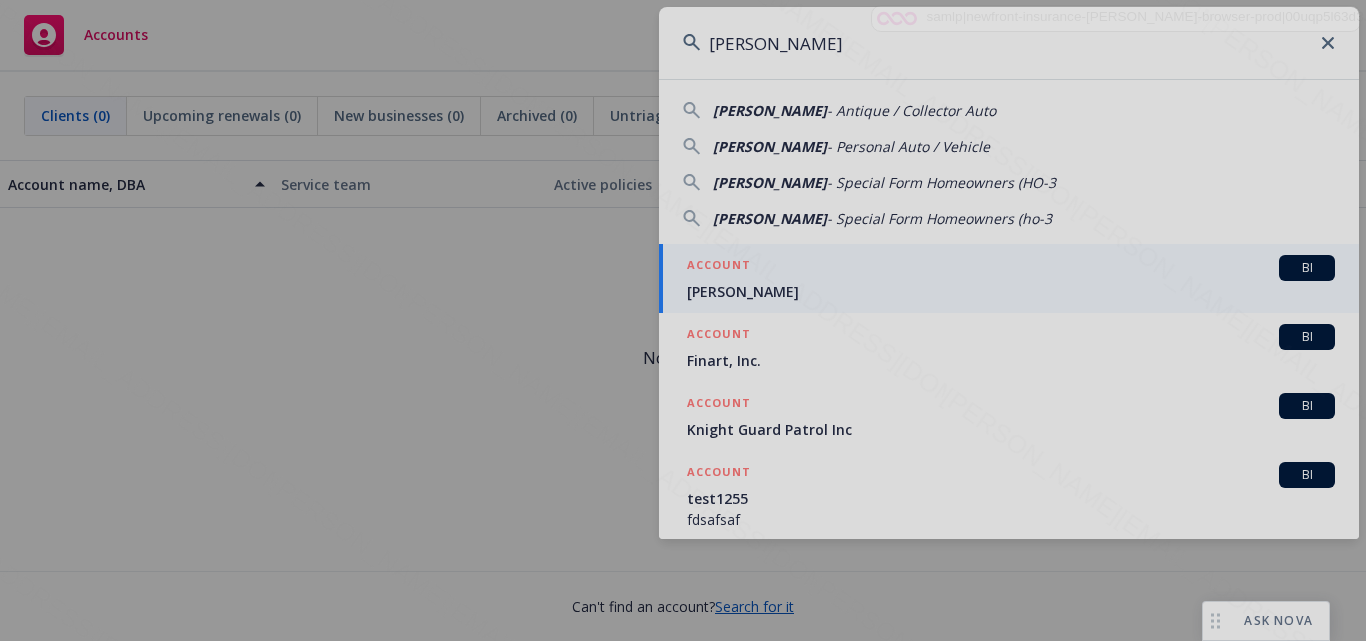 type on "[PERSON_NAME]" 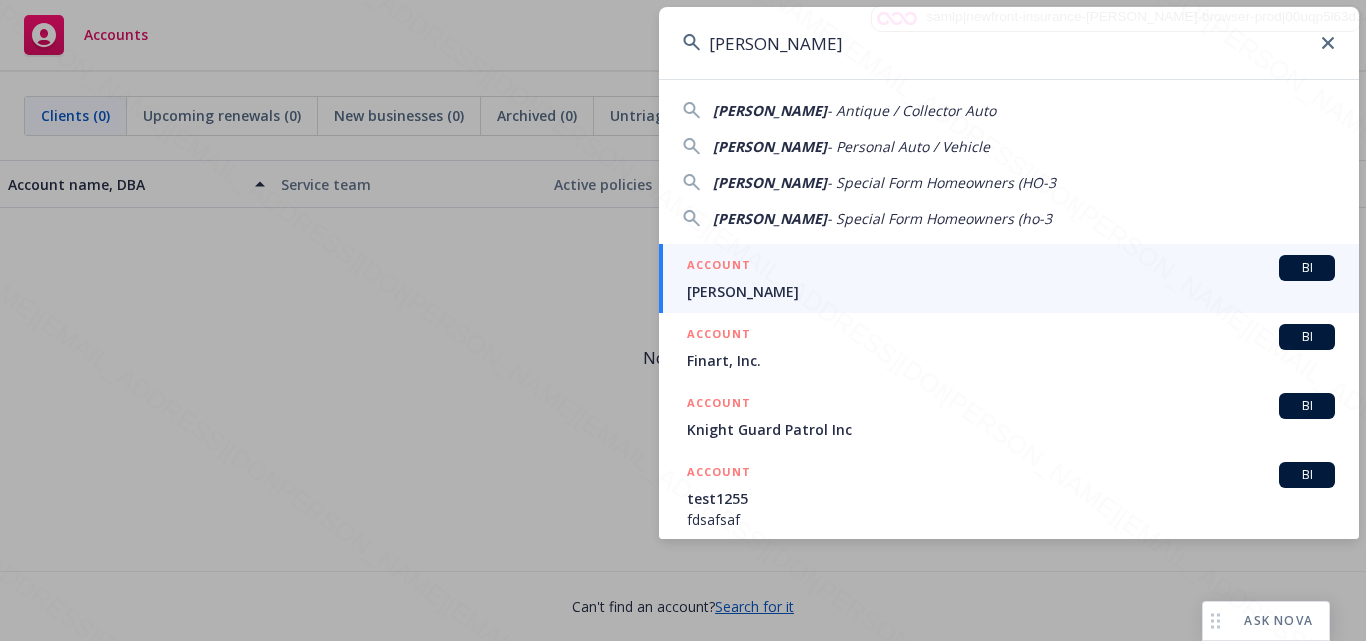 click on "ACCOUNT BI" at bounding box center [1011, 268] 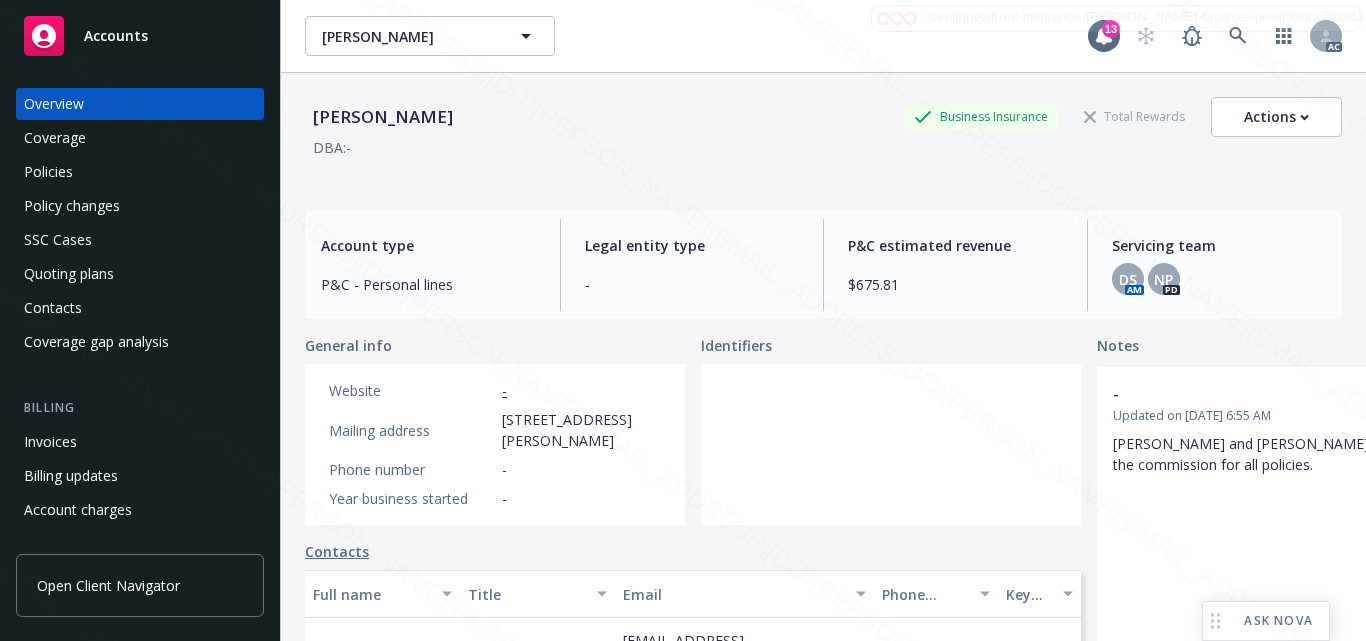 click on "[STREET_ADDRESS][PERSON_NAME]" at bounding box center (581, 430) 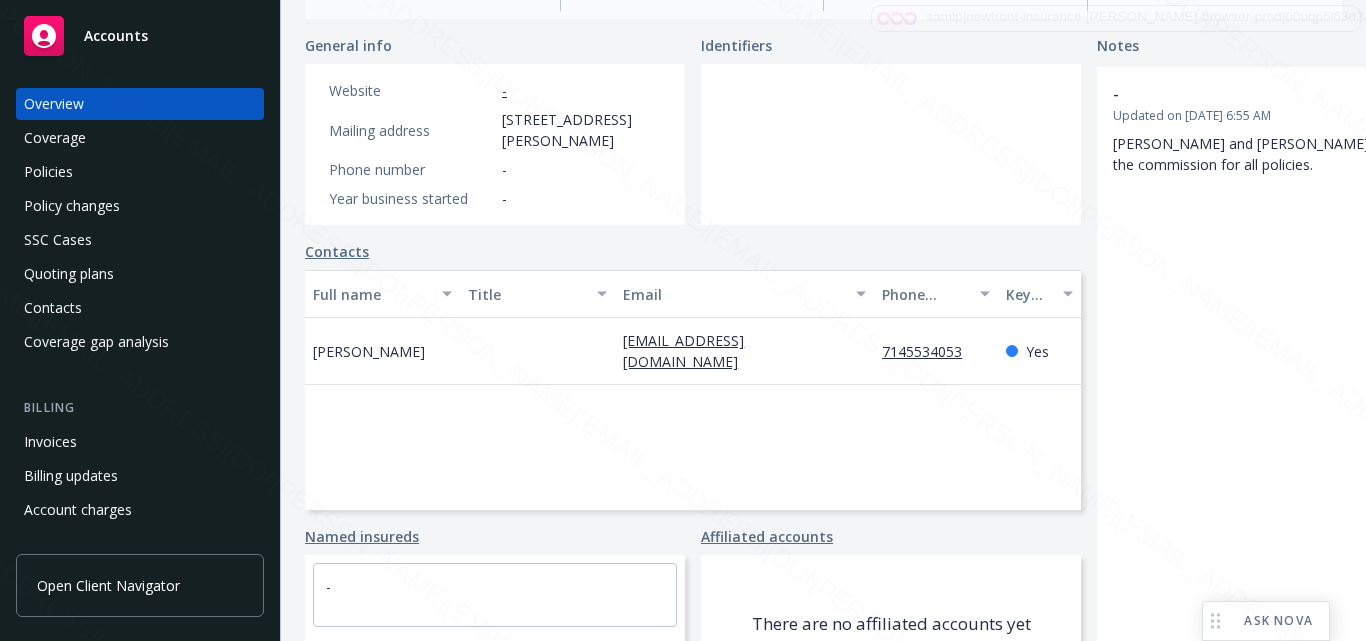 scroll, scrollTop: 400, scrollLeft: 0, axis: vertical 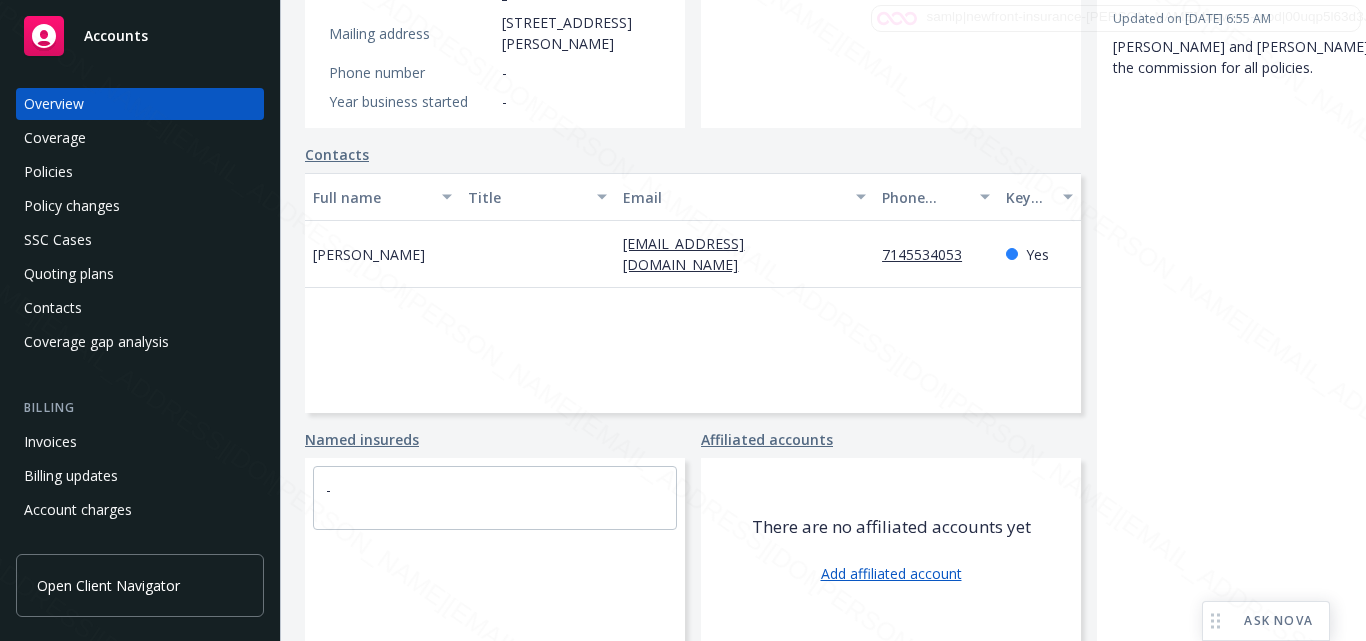 click on "Full name Title Email Phone number Key contact [PERSON_NAME] [PERSON_NAME][EMAIL_ADDRESS][DOMAIN_NAME] 7145534053 Yes" at bounding box center [693, 293] 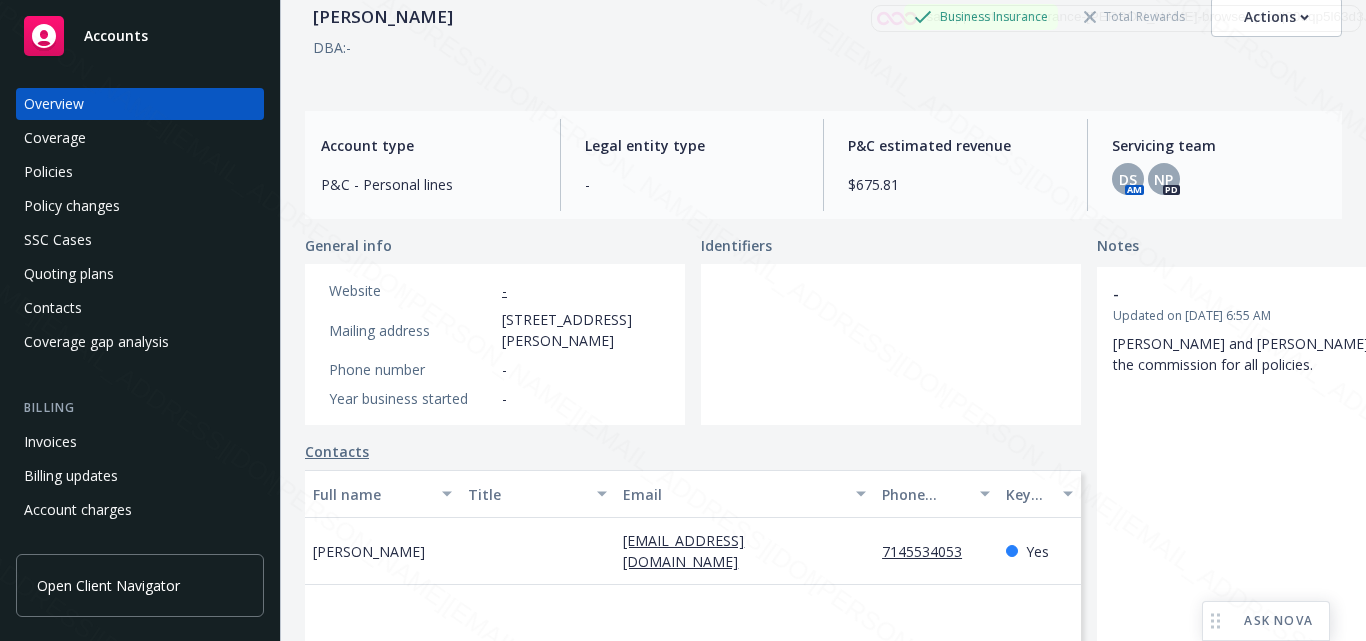 scroll, scrollTop: 0, scrollLeft: 0, axis: both 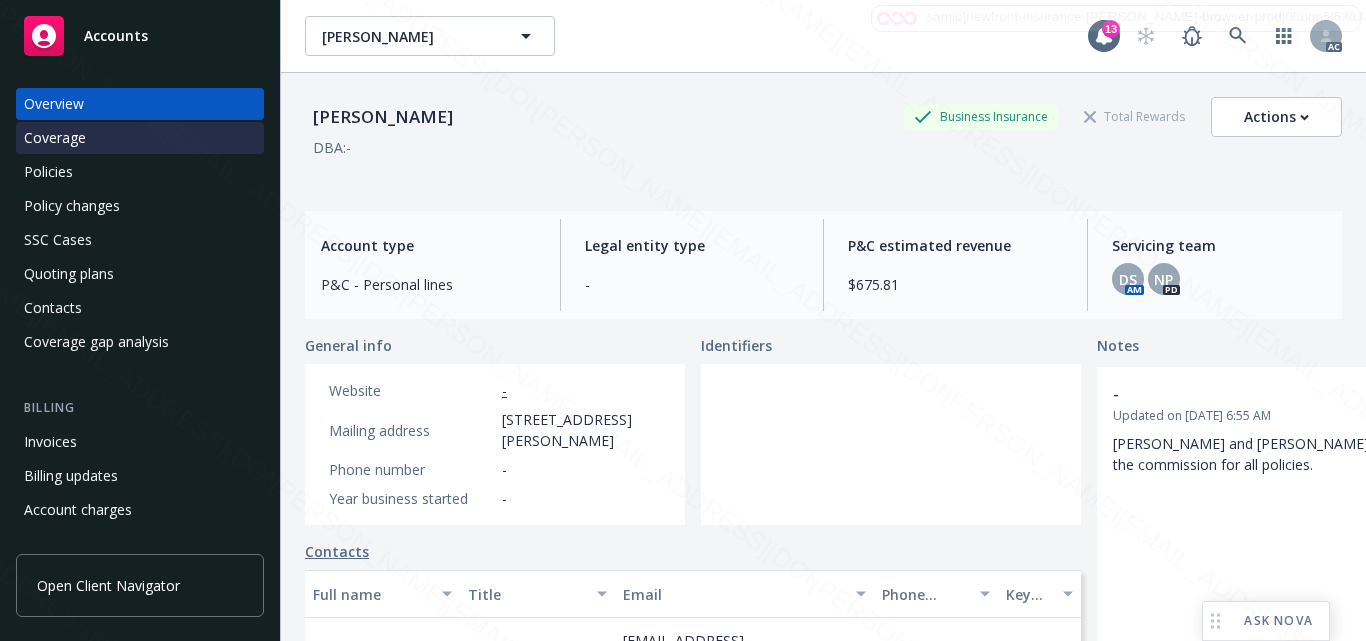 click on "Coverage" at bounding box center (140, 138) 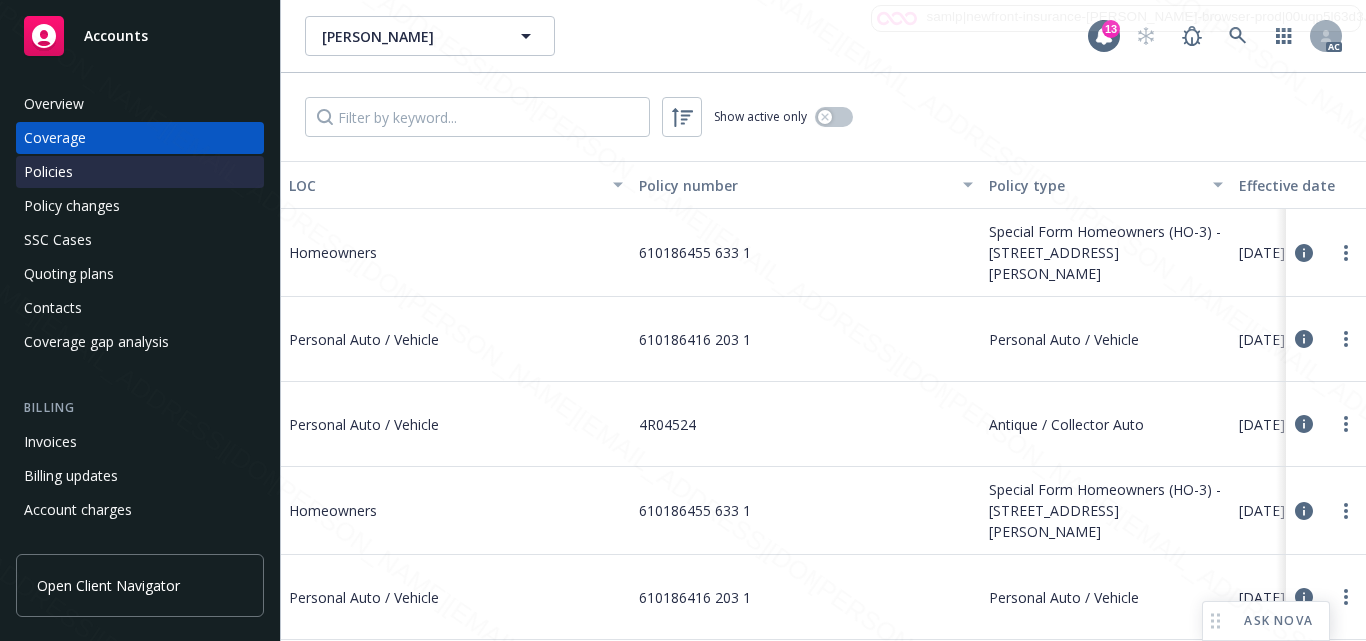 click on "Policies" at bounding box center (140, 172) 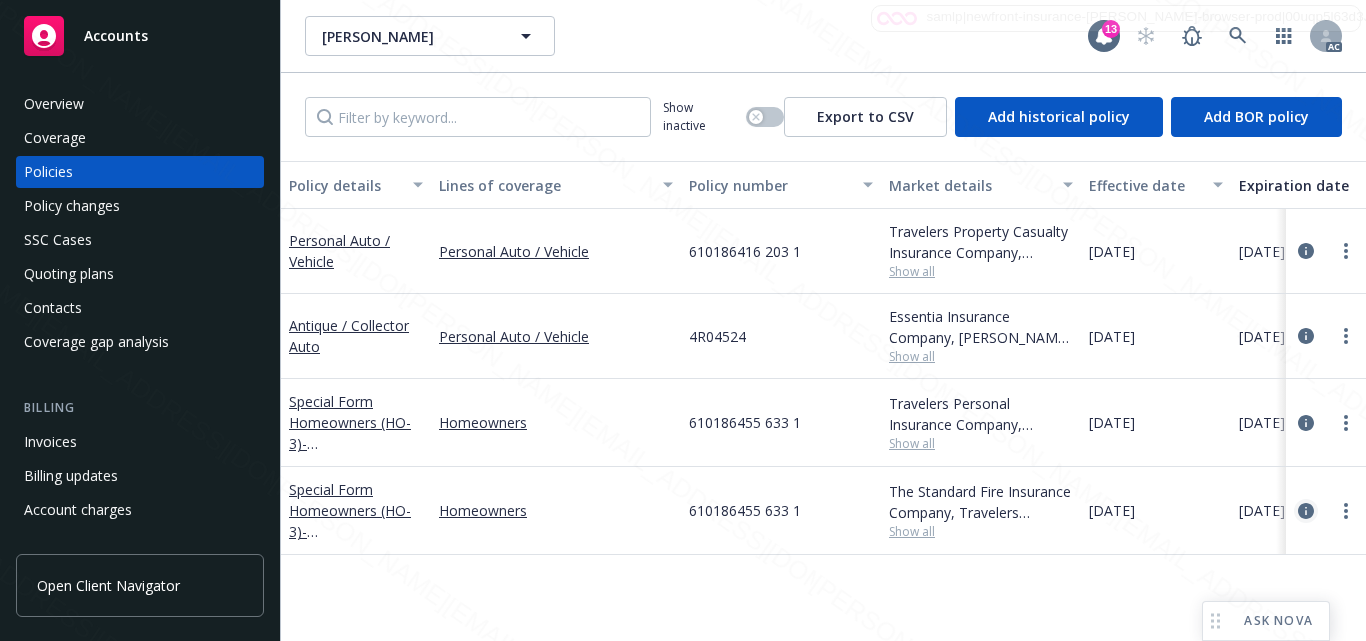 click 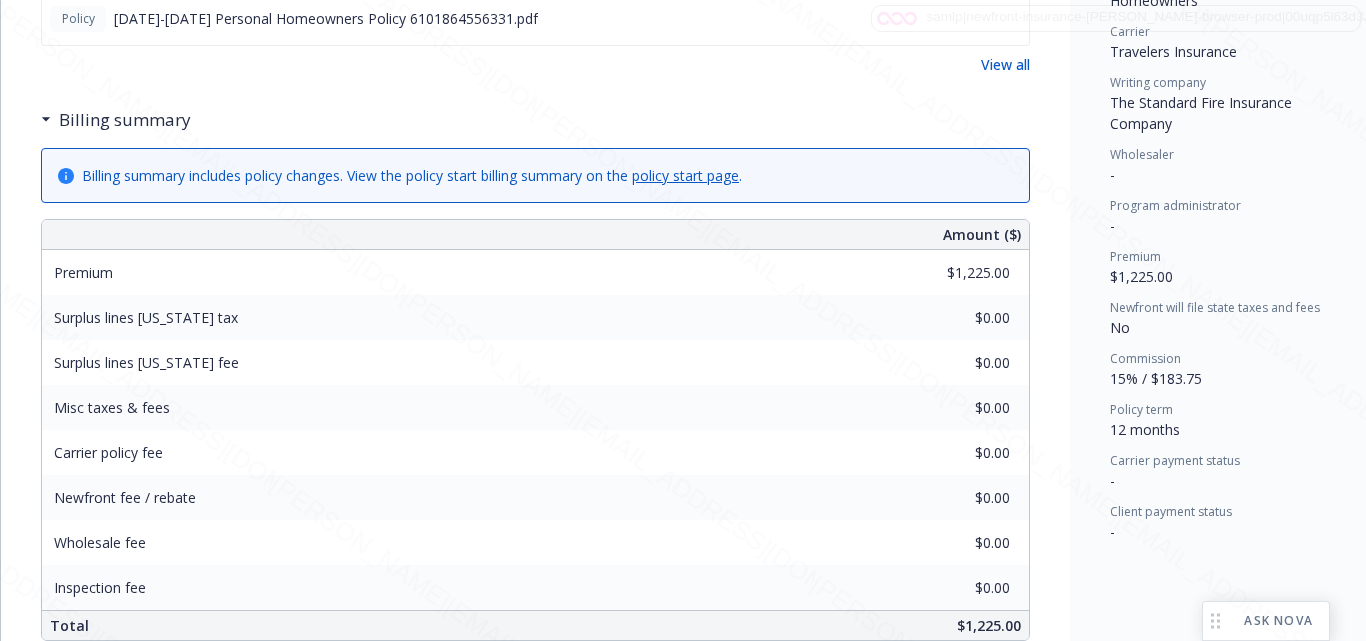 scroll, scrollTop: 800, scrollLeft: 0, axis: vertical 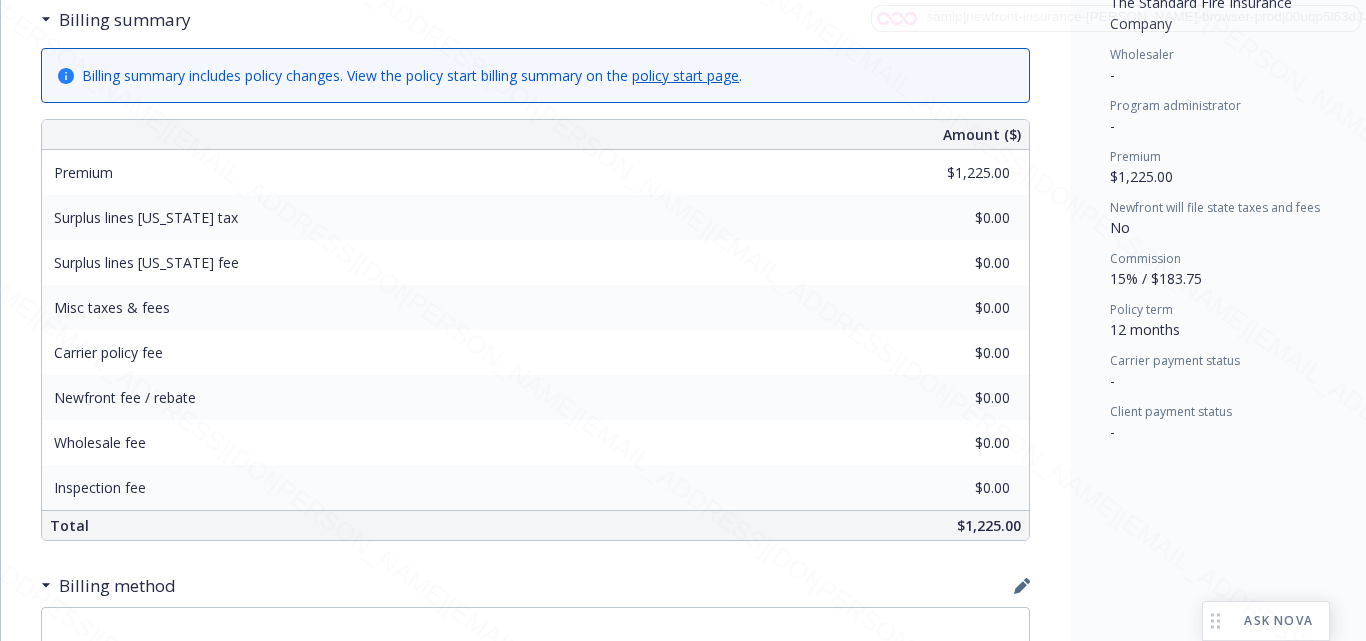 click on "Client payment status" at bounding box center [1171, 412] 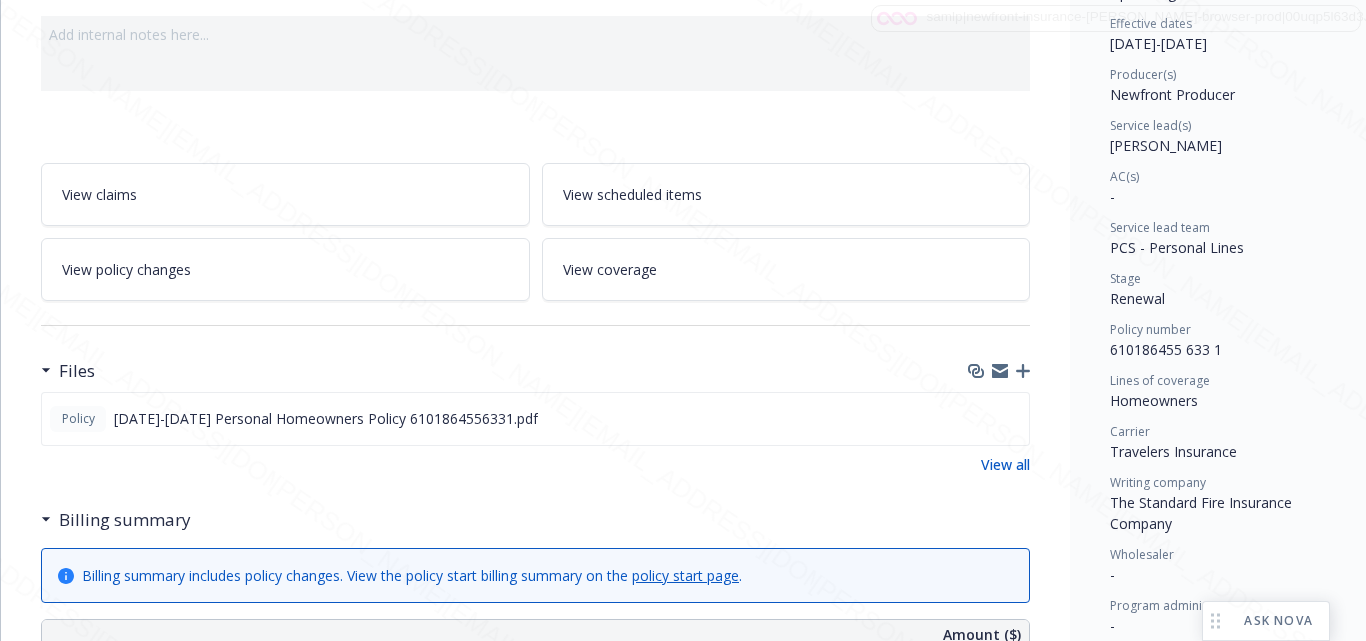 scroll, scrollTop: 300, scrollLeft: 0, axis: vertical 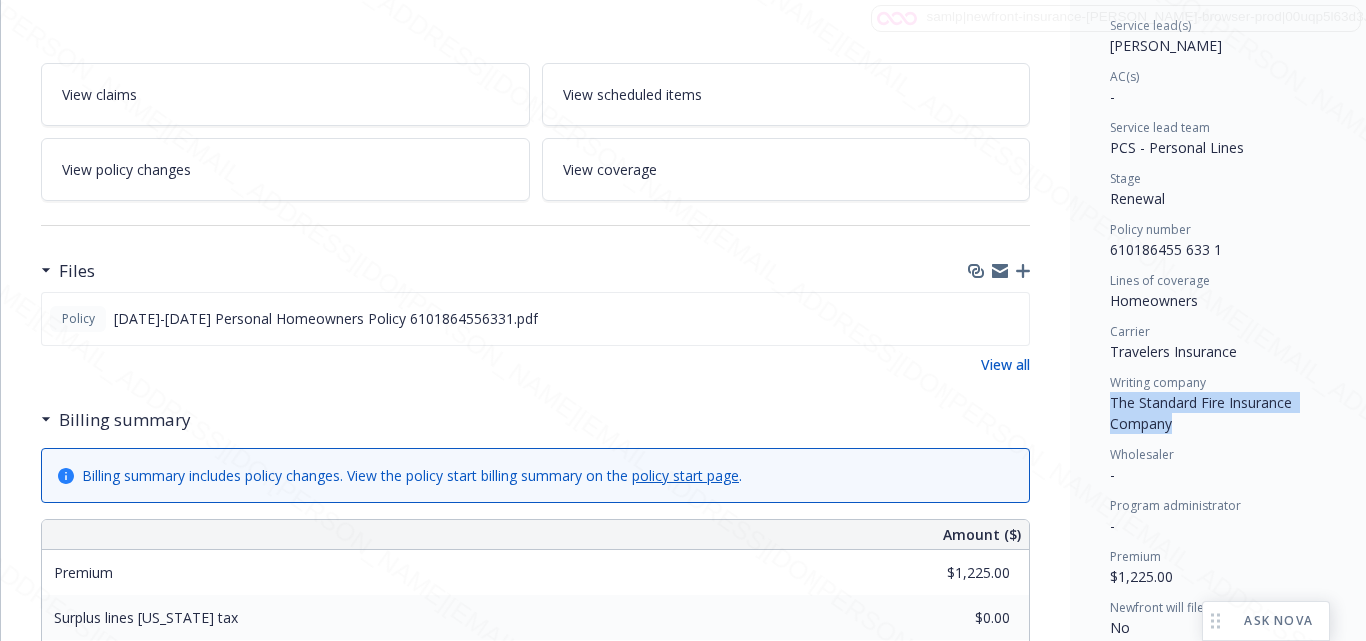 drag, startPoint x: 1112, startPoint y: 401, endPoint x: 1179, endPoint y: 426, distance: 71.51224 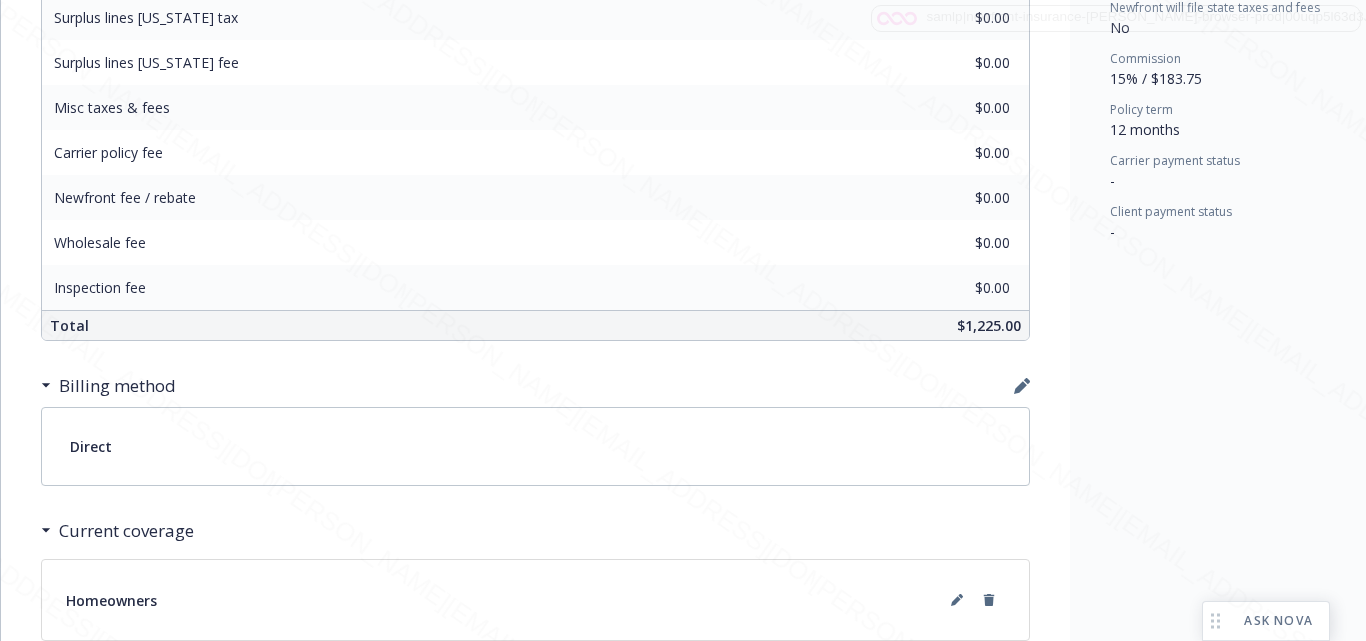 scroll, scrollTop: 1000, scrollLeft: 0, axis: vertical 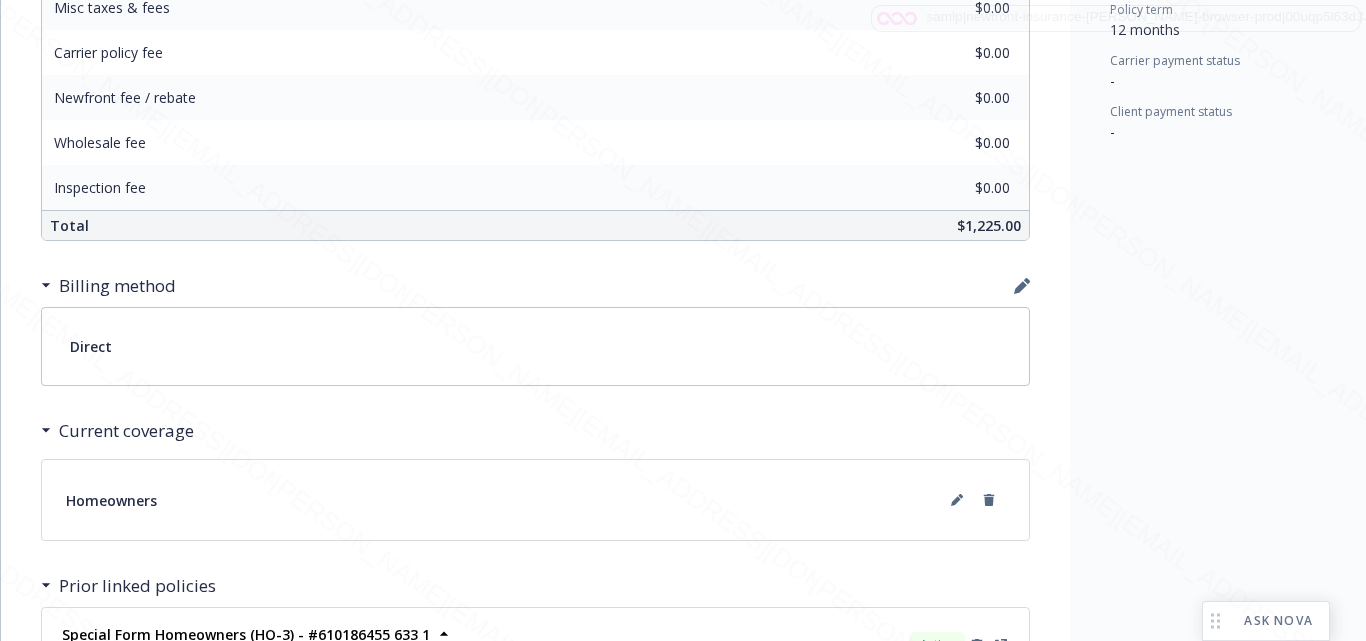 click on "Status Upcoming Effective dates [DATE]  -  [DATE] Producer(s) Newfront Producer Service lead(s) [PERSON_NAME] AC(s) - Service lead team PCS - Personal Lines Stage Renewal Policy number 610186455 633 1 Lines of coverage Homeowners Carrier Travelers Insurance Writing company The Standard Fire Insurance Company Wholesaler - Program administrator - Premium $1,225.00 Newfront will file state taxes and fees No Commission 15% / $183.75 Policy term 12 months Carrier payment status - Client payment status -" at bounding box center [1222, -29] 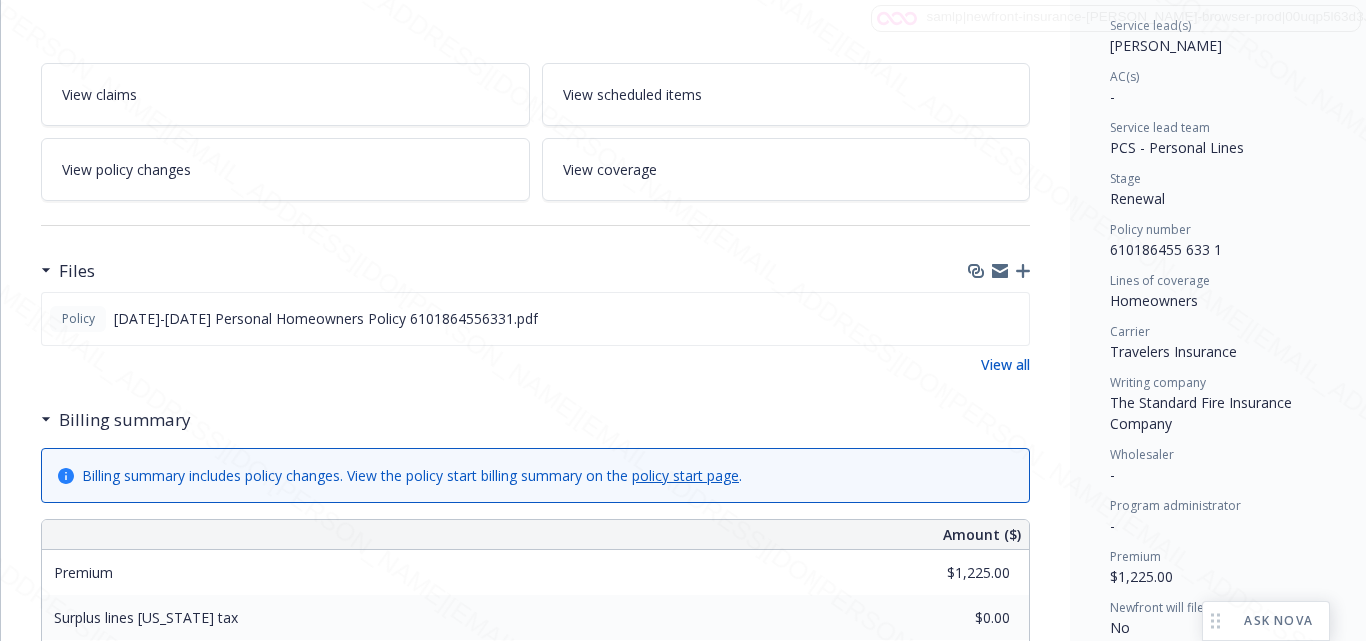 scroll, scrollTop: 0, scrollLeft: 0, axis: both 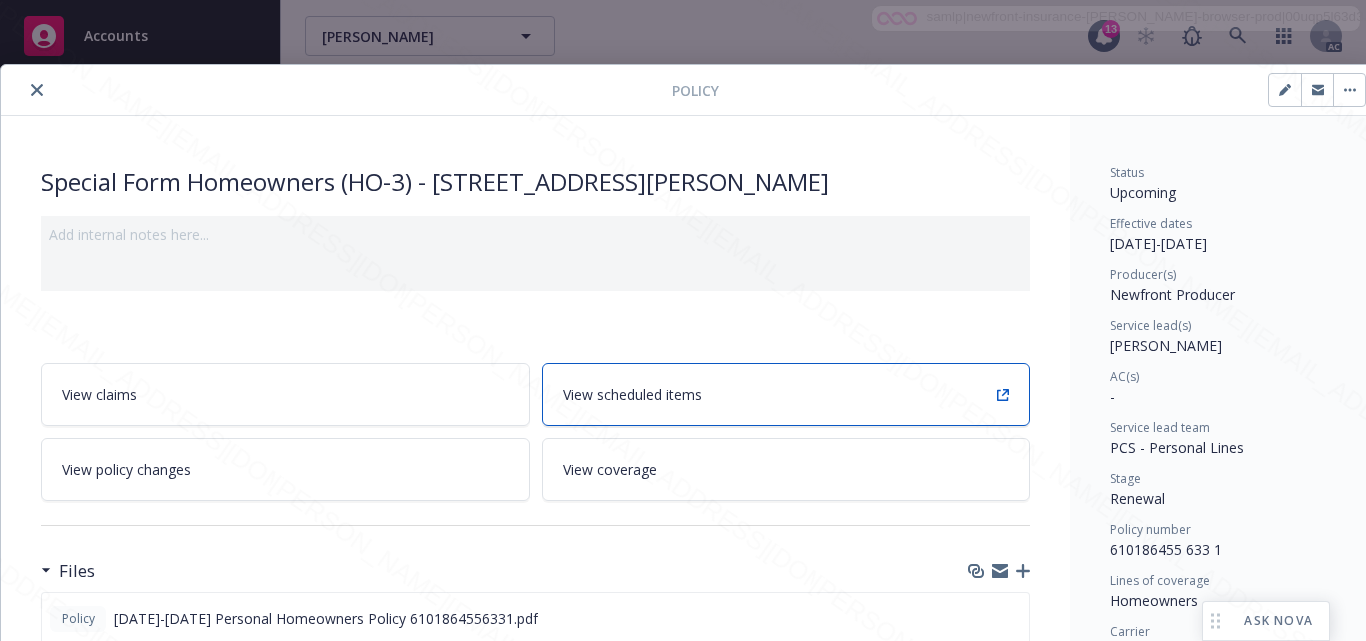 click on "View scheduled items" at bounding box center [786, 394] 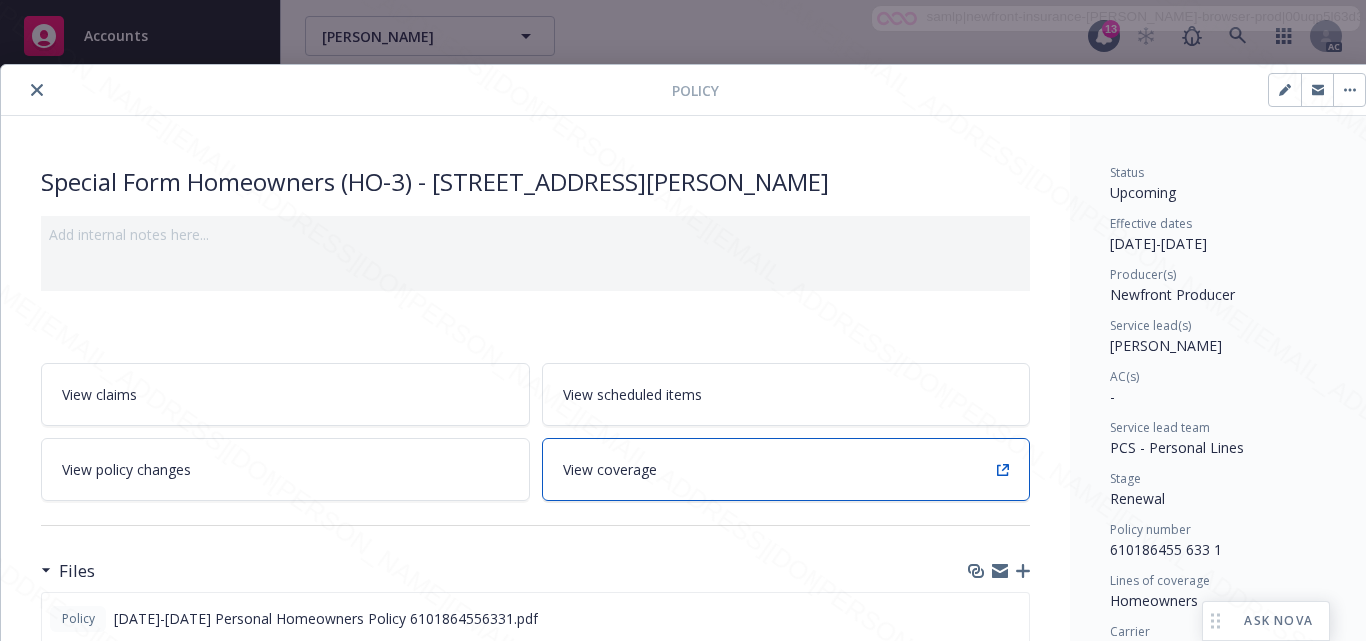 click on "View coverage" at bounding box center (610, 469) 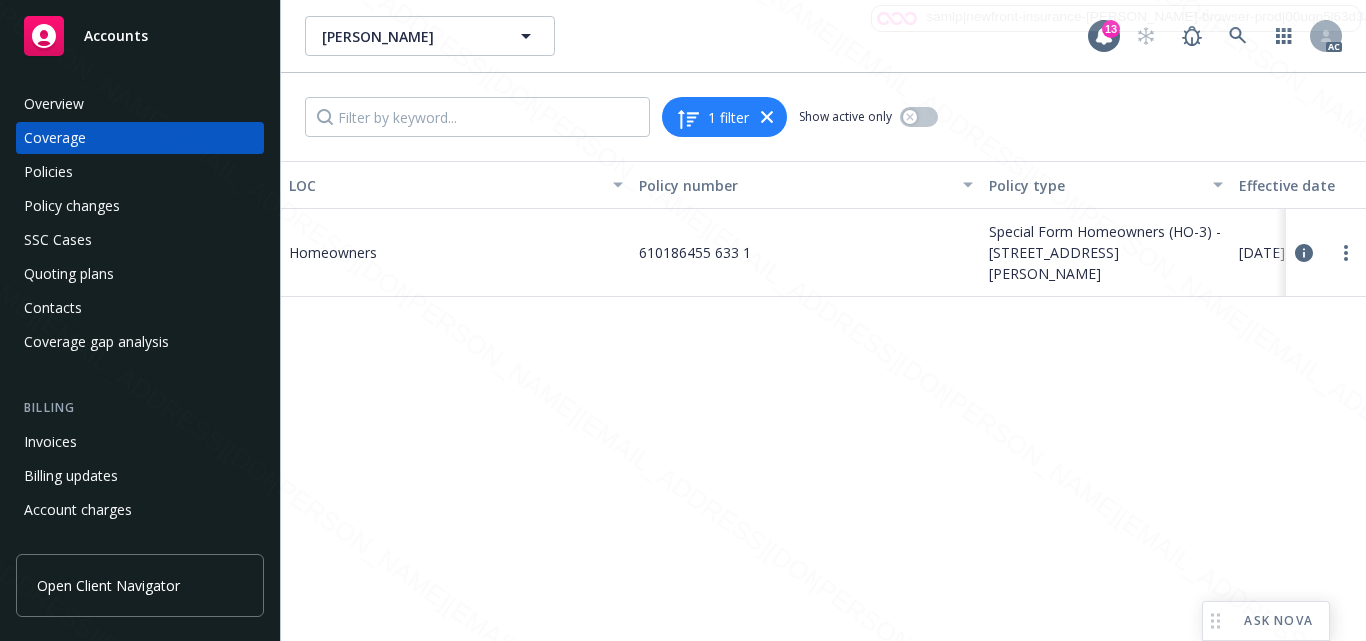click 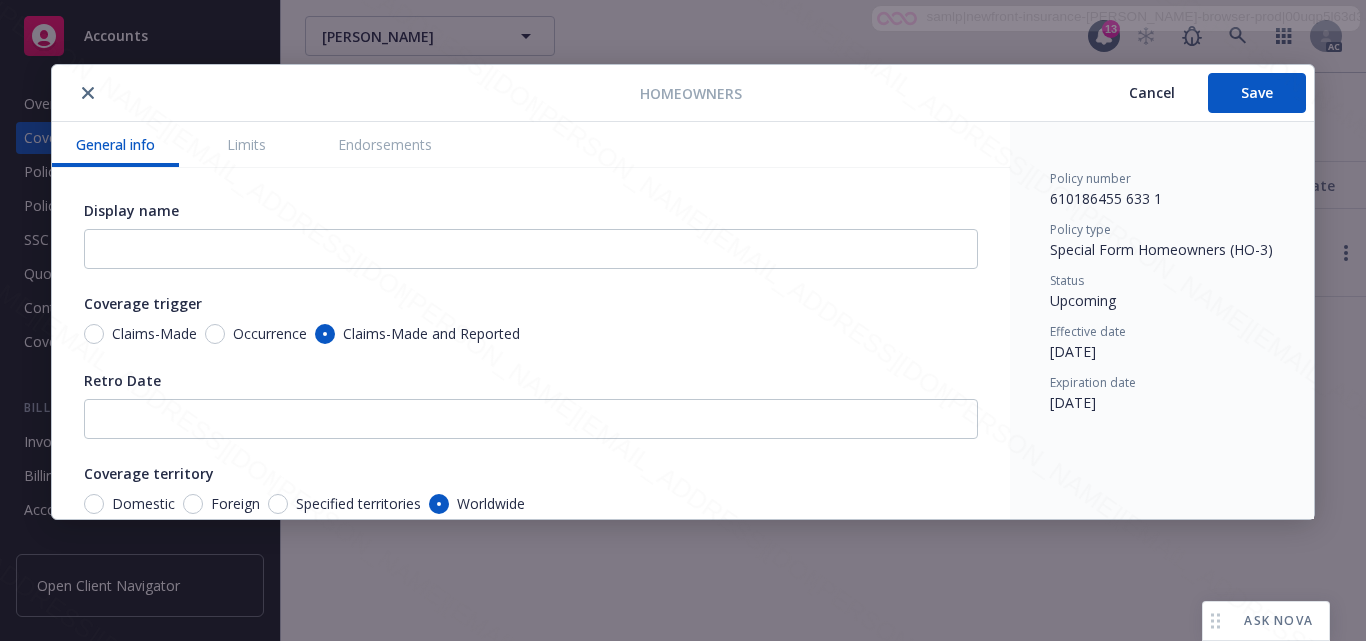 click on "Display name Coverage trigger Claims-Made Occurrence Claims-Made and Reported Retro Date Coverage territory Domestic Foreign Specified territories Worldwide Subject to audit Yes No Commission % Percentage Dollar Premium Included Minimum Earned Premium % Percentage Dollar Limits Amount Structure Deductible Retention Guaranteed Cost Clear Each Loss Each claim Occurrence Clear Limit of Liability Aggregate Limit of Liability Aggregate Deductible Rating Exposure Select an option Quota share Lead Carrier/Lead Lines of Coverage Nothing selected Limit as part of Terrorism Risk Insurance Act (TRIA) Included Rejected Additional Details  Endorsements Endorsement Form? Applies to No endorsements found. Add endorsement" at bounding box center (531, 1407) 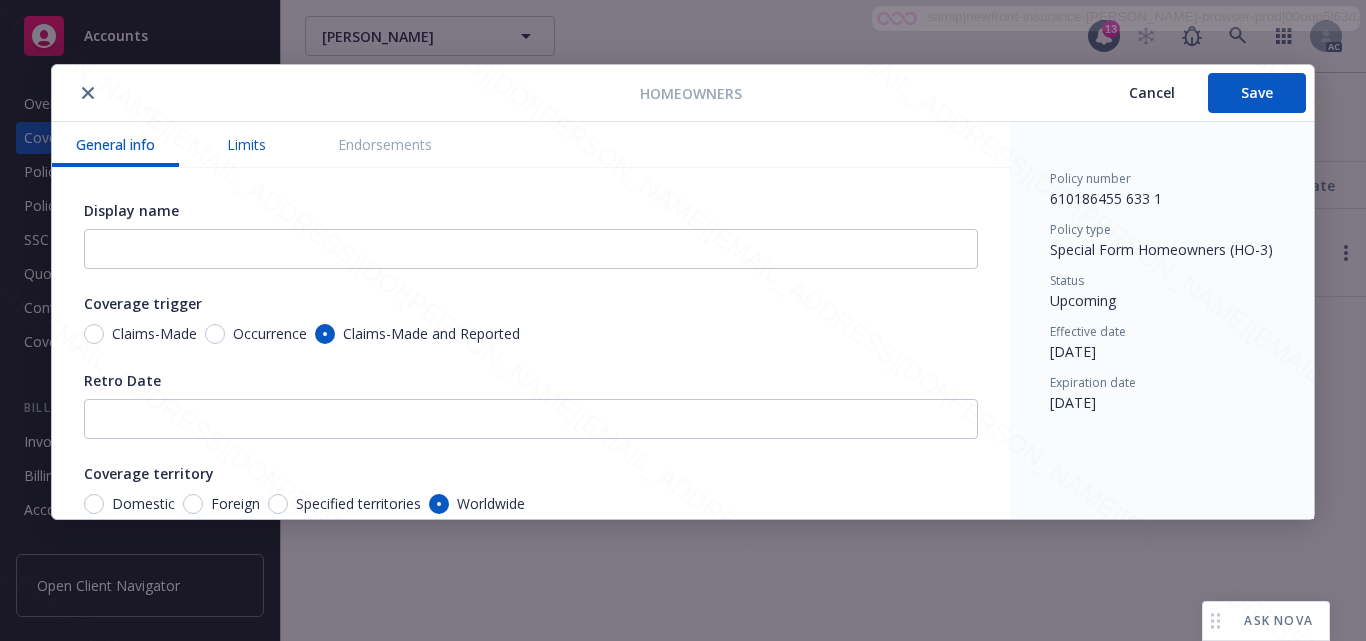 click on "Limits" at bounding box center (246, 144) 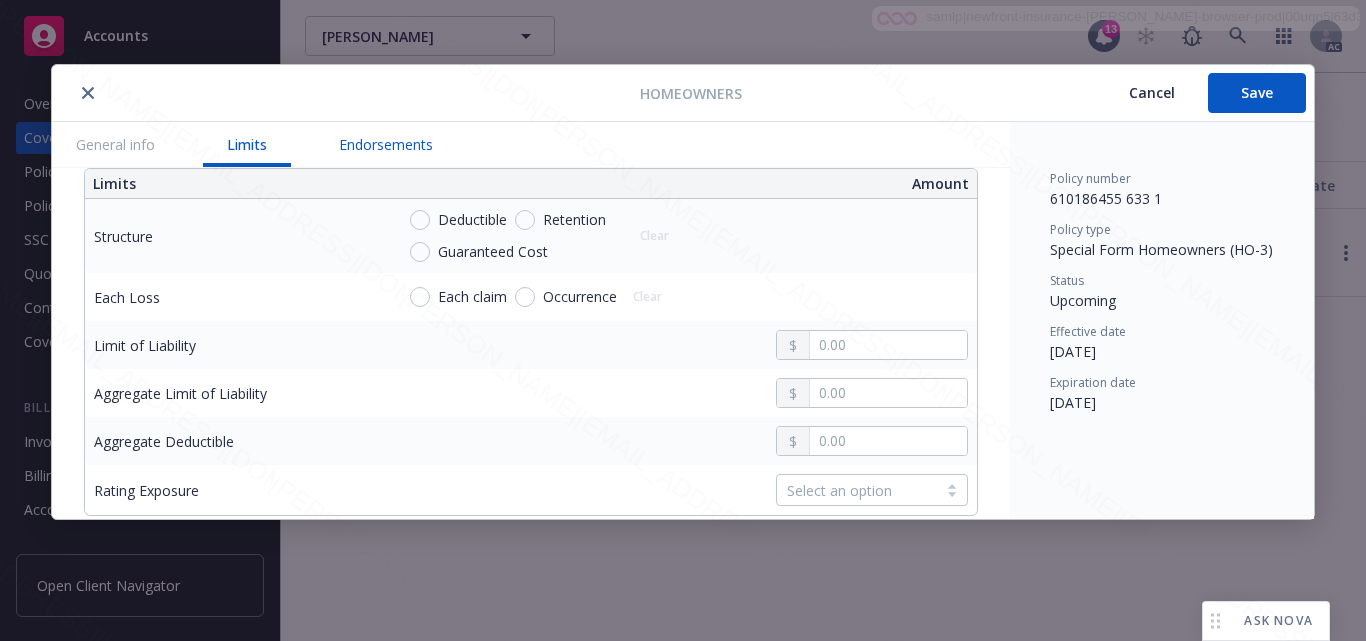 click on "Endorsements" at bounding box center (386, 144) 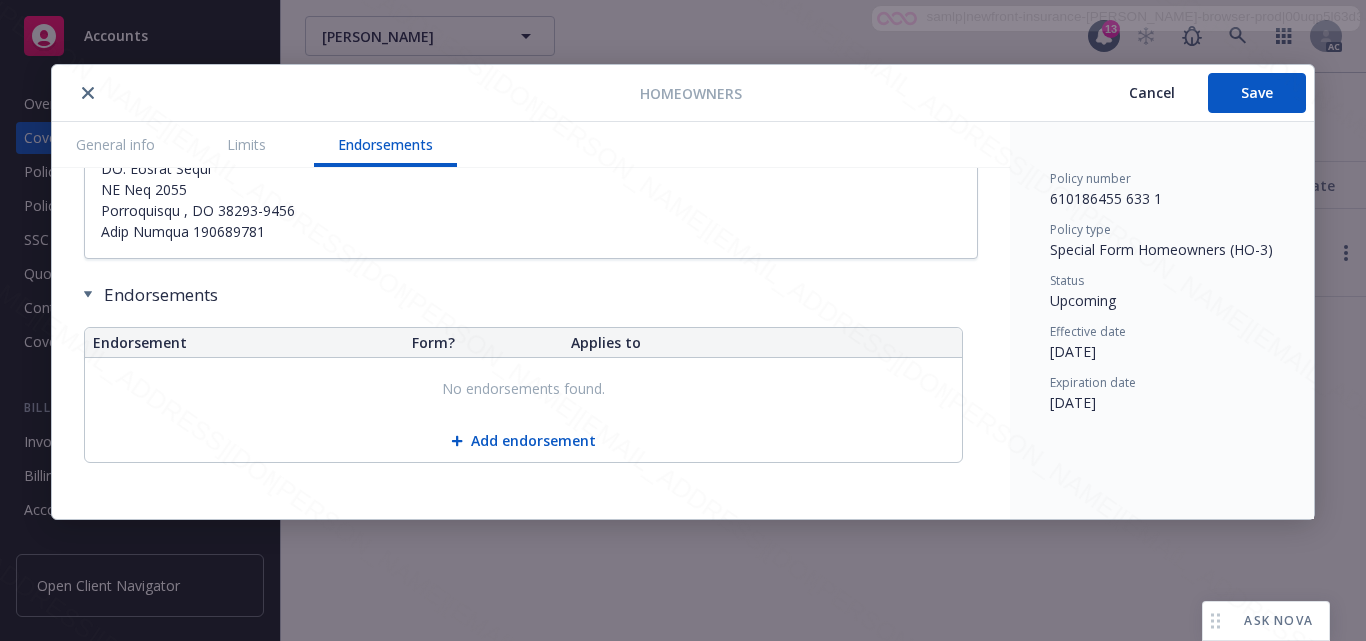 scroll, scrollTop: 1930, scrollLeft: 0, axis: vertical 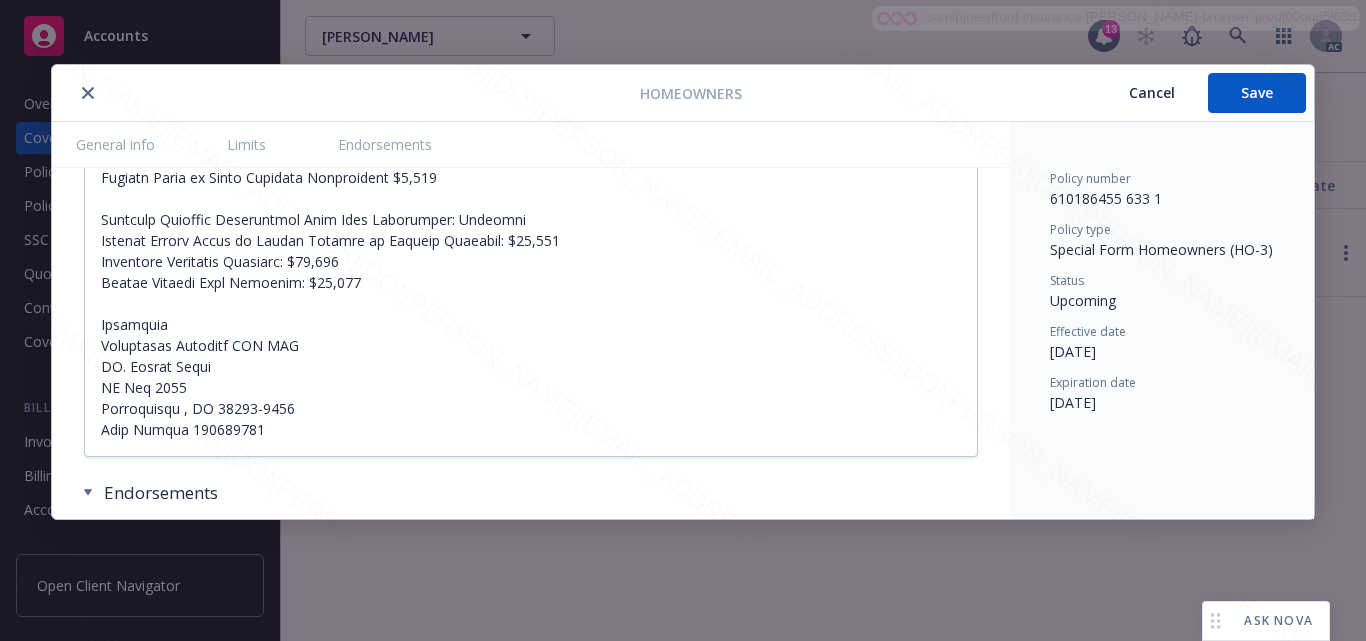 type on "x" 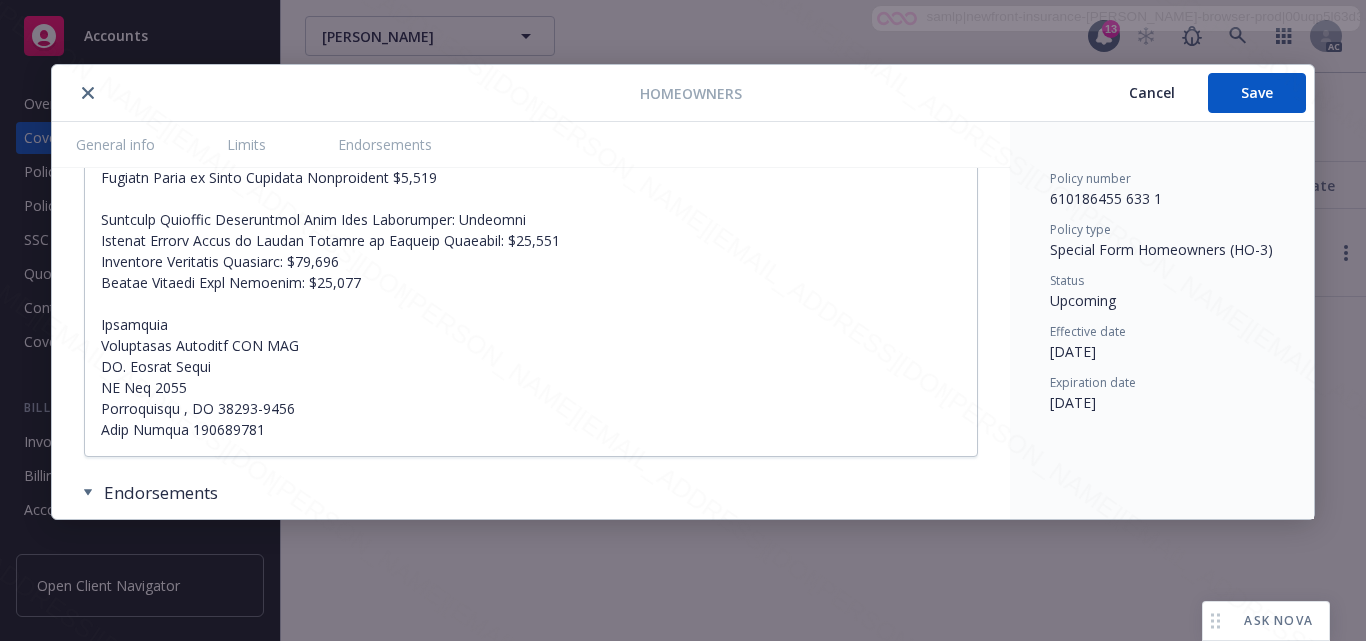 scroll, scrollTop: 2030, scrollLeft: 0, axis: vertical 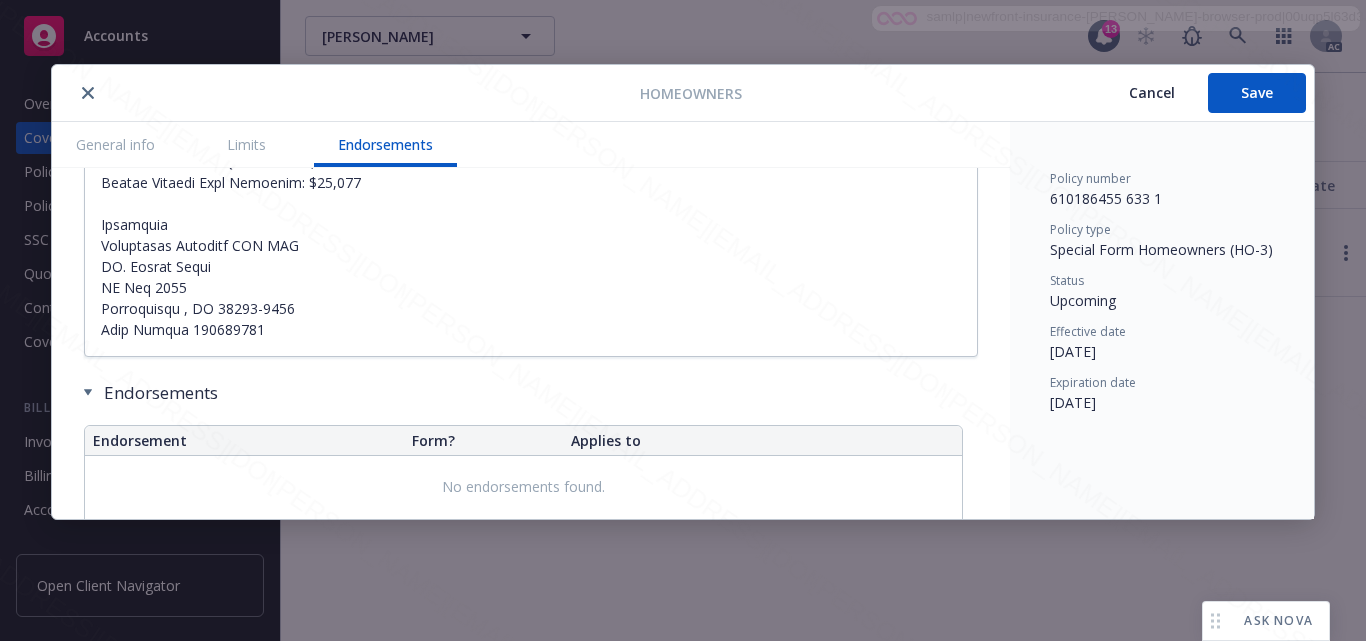 type 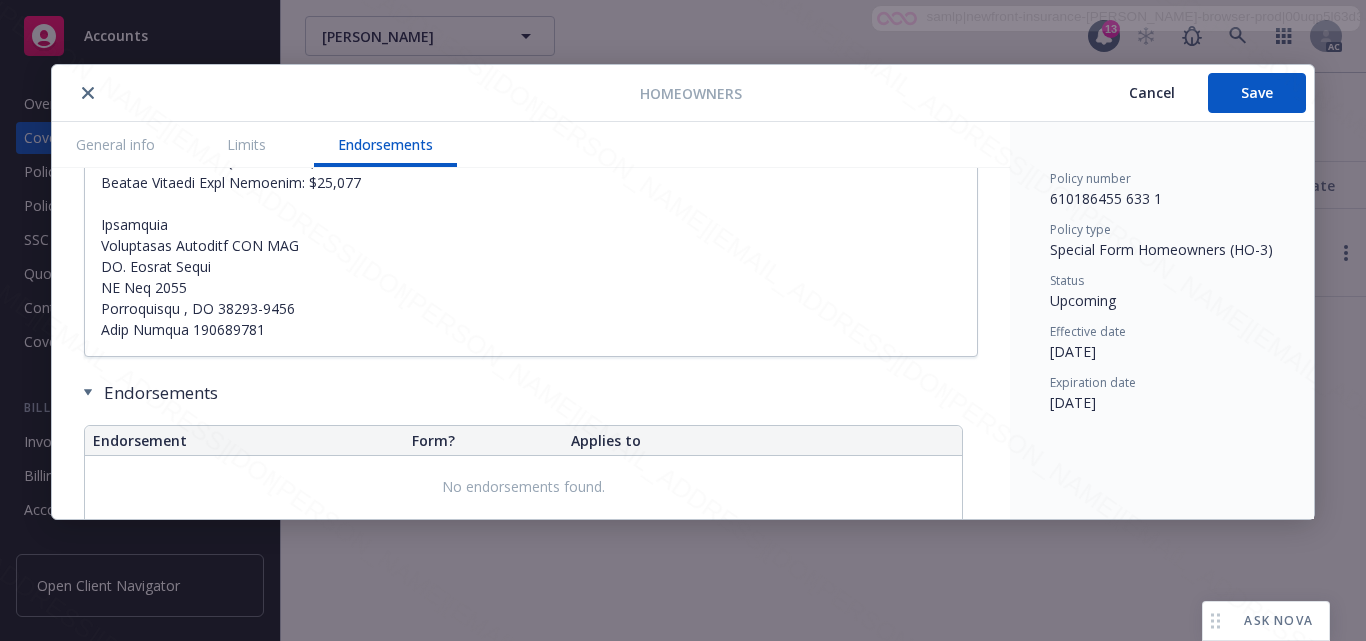 click on "Display name Coverage trigger Claims-Made Occurrence Claims-Made and Reported Retro Date Coverage territory Domestic Foreign Specified territories Worldwide Subject to audit Yes No Commission % Percentage Dollar Premium Included Minimum Earned Premium % Percentage Dollar Limits Amount Structure Deductible Retention Guaranteed Cost Clear Each Loss Each claim Occurrence Clear Limit of Liability Aggregate Limit of Liability Aggregate Deductible Rating Exposure Select an option Quota share Lead Carrier/Lead Lines of Coverage Nothing selected Limit as part of Terrorism Risk Insurance Act (TRIA) Included Rejected Additional Details  Endorsements Endorsement Form? Applies to No endorsements found. Add endorsement" at bounding box center (531, -623) 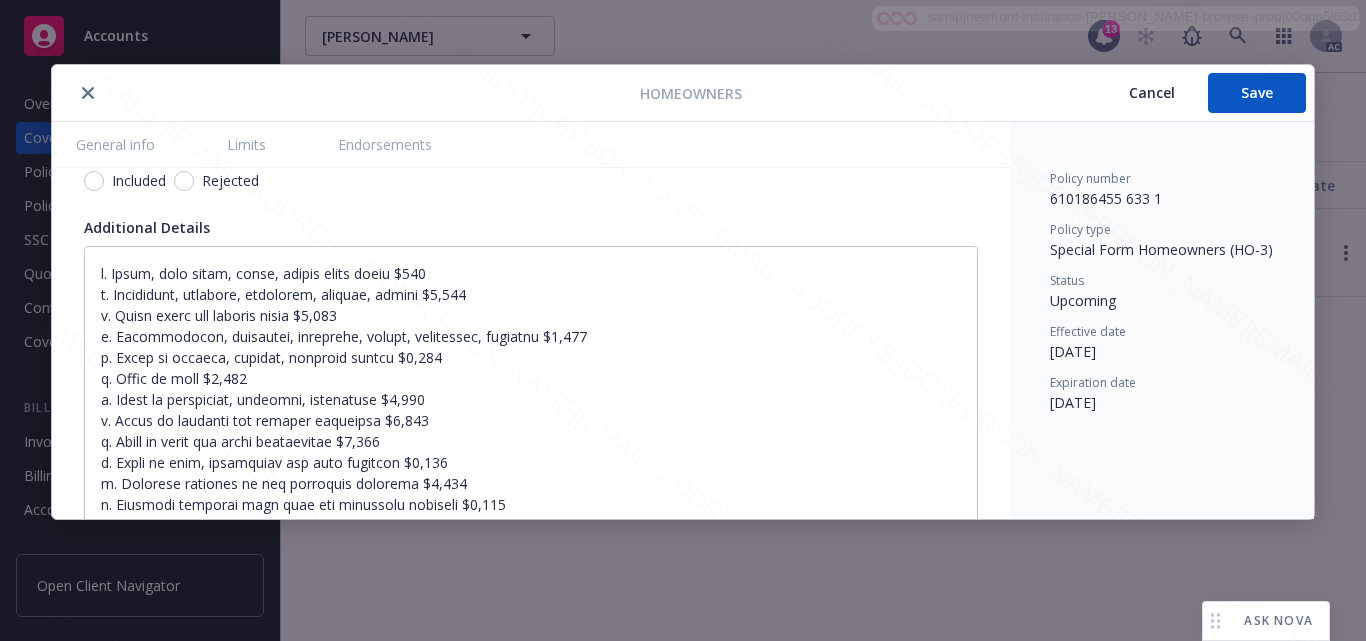 scroll, scrollTop: 1230, scrollLeft: 0, axis: vertical 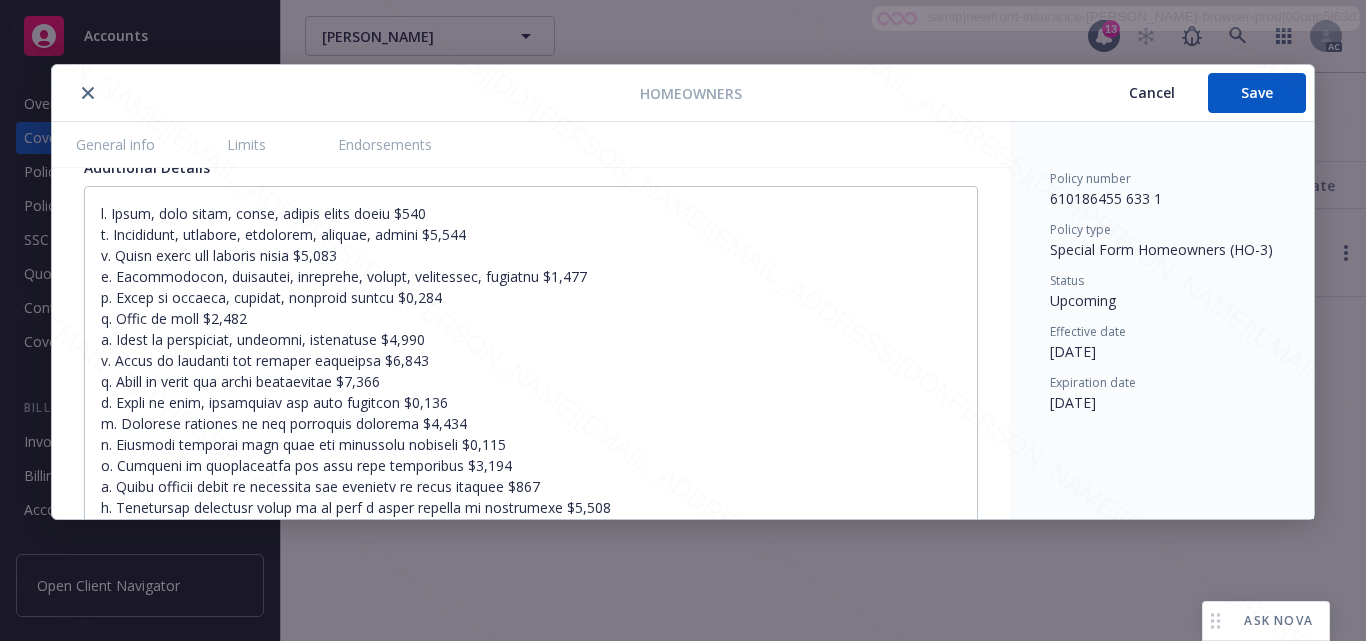 click on "Policy number 610186455 633 1 Policy type Special Form Homeowners (HO-3) Status Upcoming Effective date [DATE] Expiration date [DATE]" at bounding box center [1162, 320] 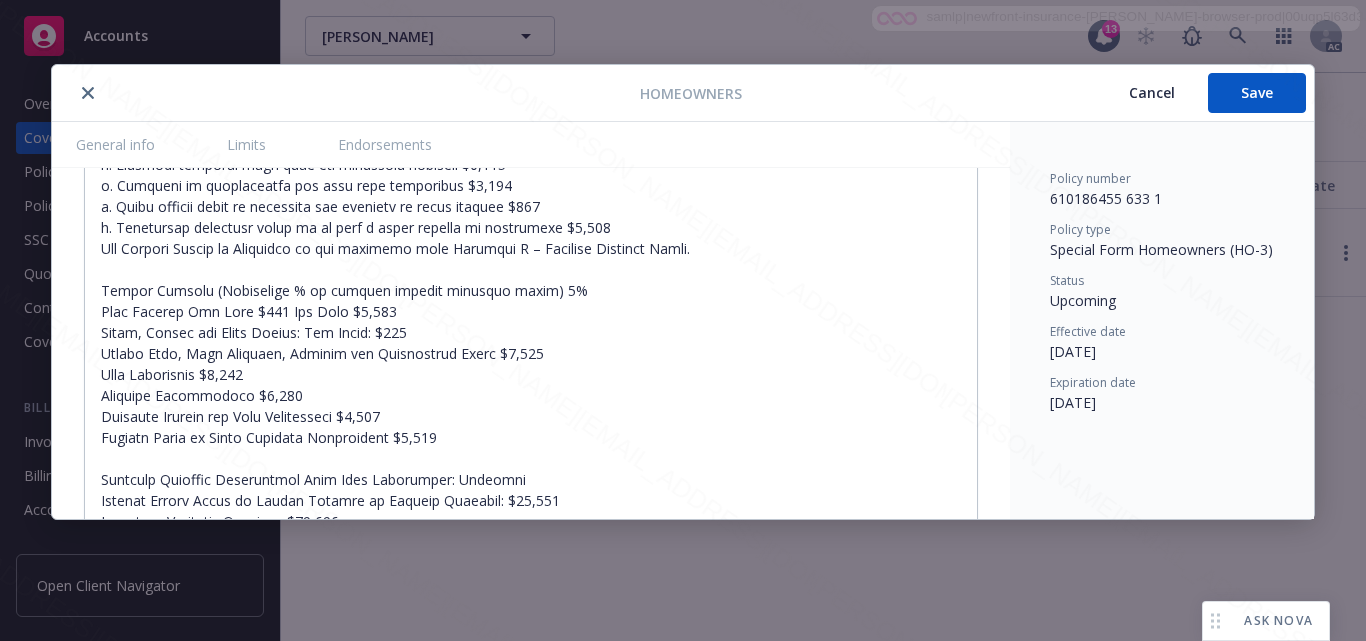 scroll, scrollTop: 1710, scrollLeft: 0, axis: vertical 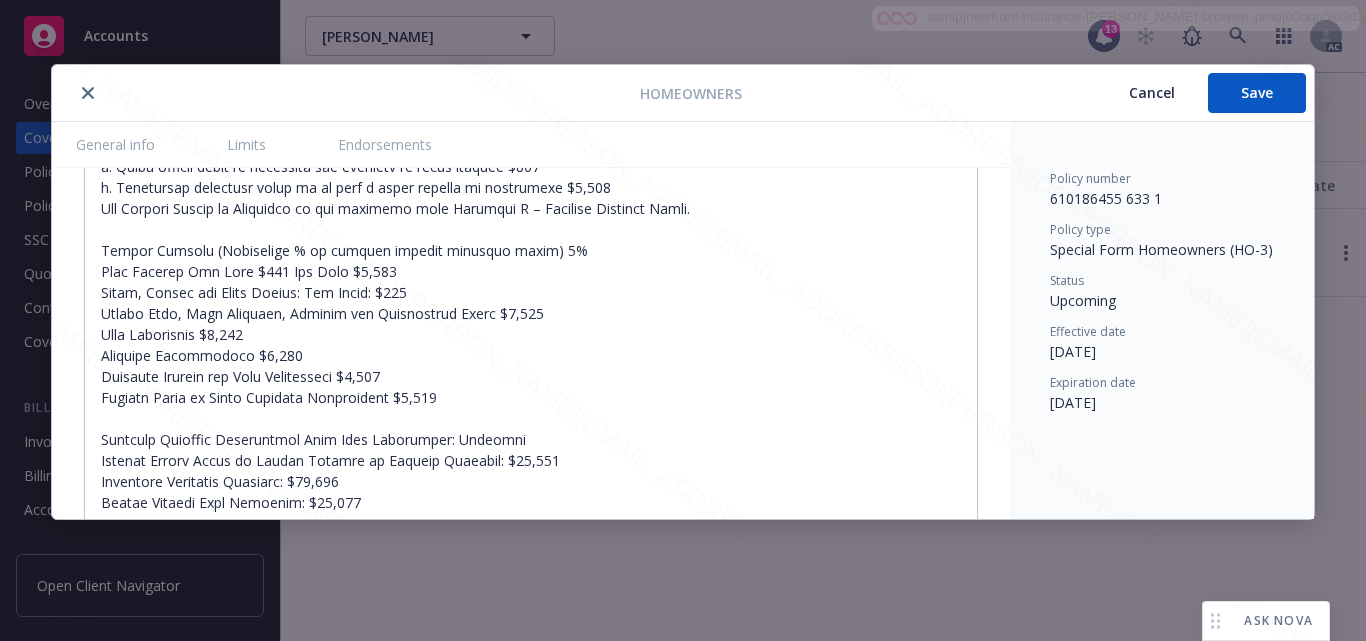 click on "Expiration date" at bounding box center [1162, 383] 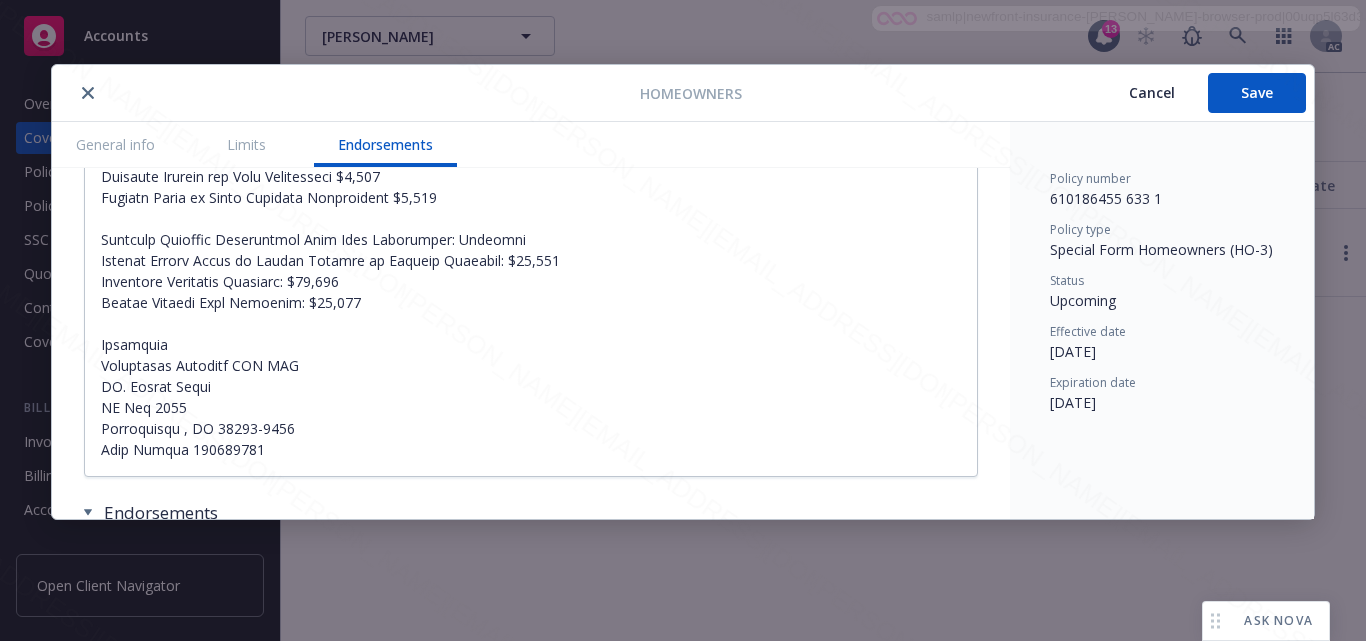scroll, scrollTop: 1950, scrollLeft: 0, axis: vertical 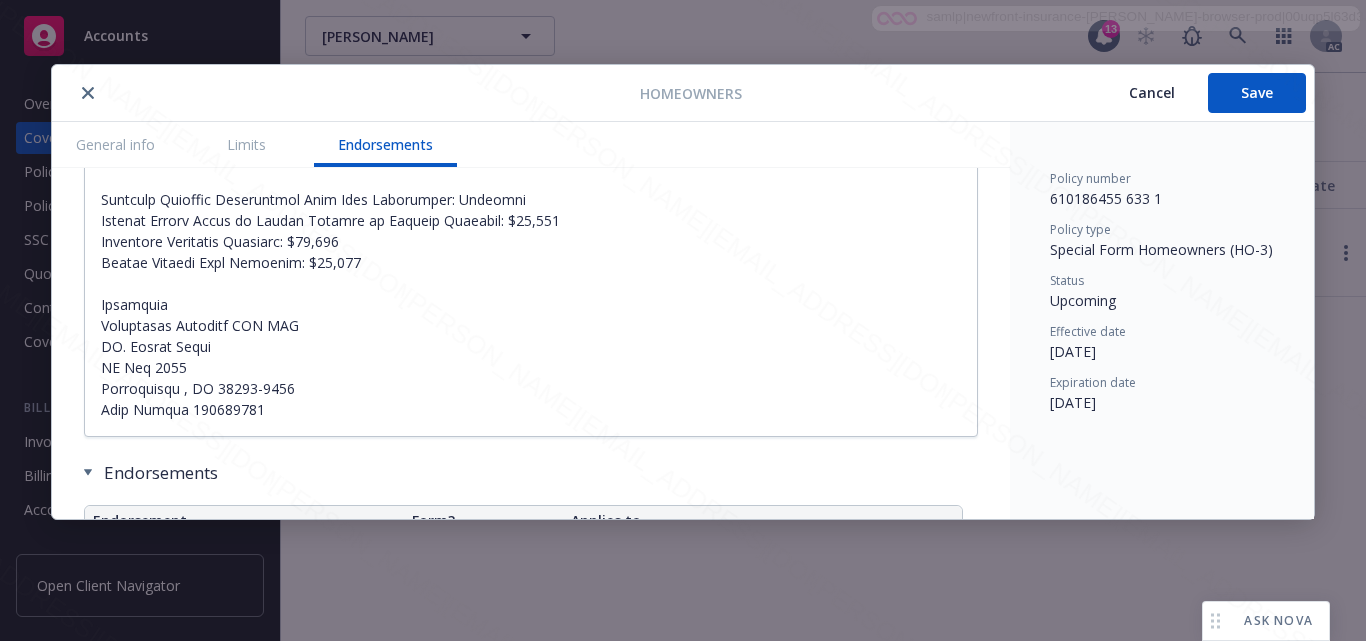 click on "Expiration date [DATE]" at bounding box center (1162, 393) 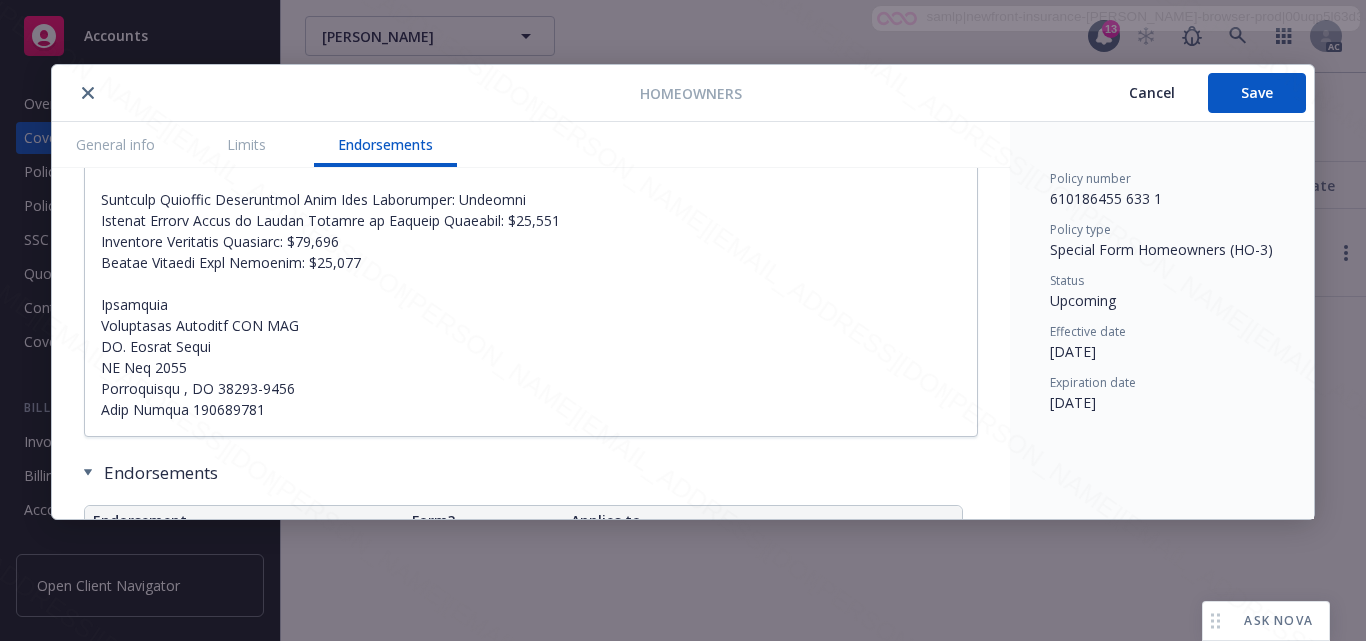 type on "x" 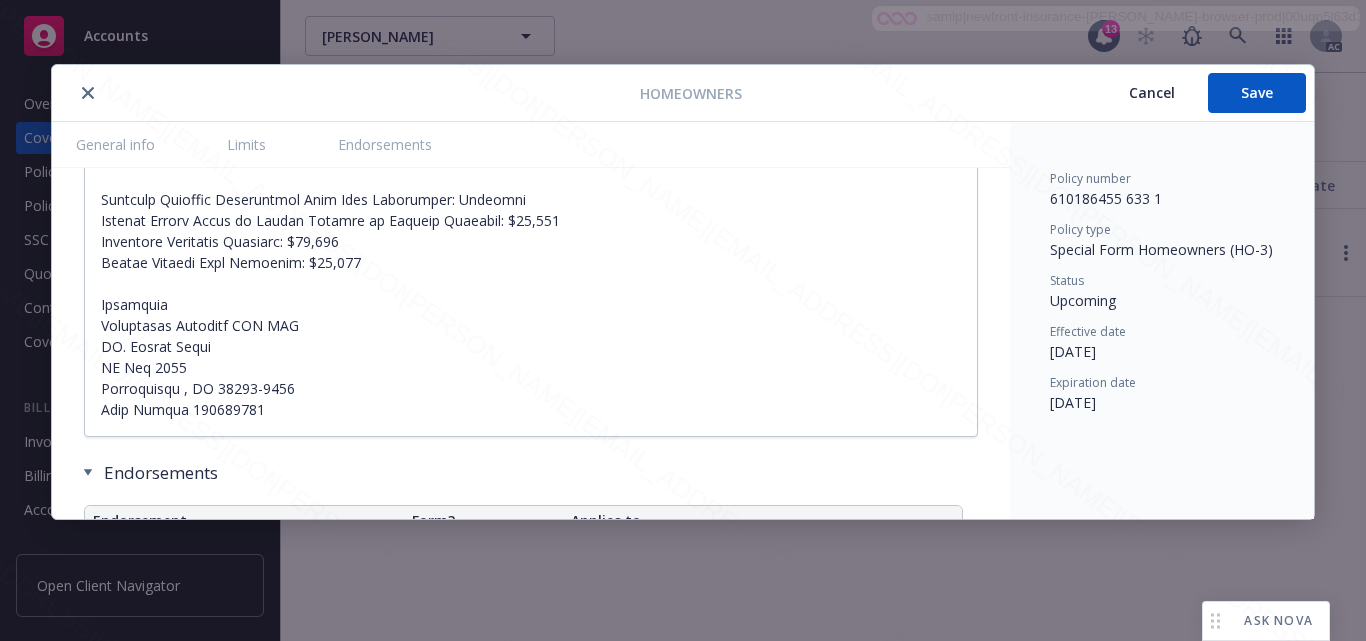 scroll, scrollTop: 1650, scrollLeft: 0, axis: vertical 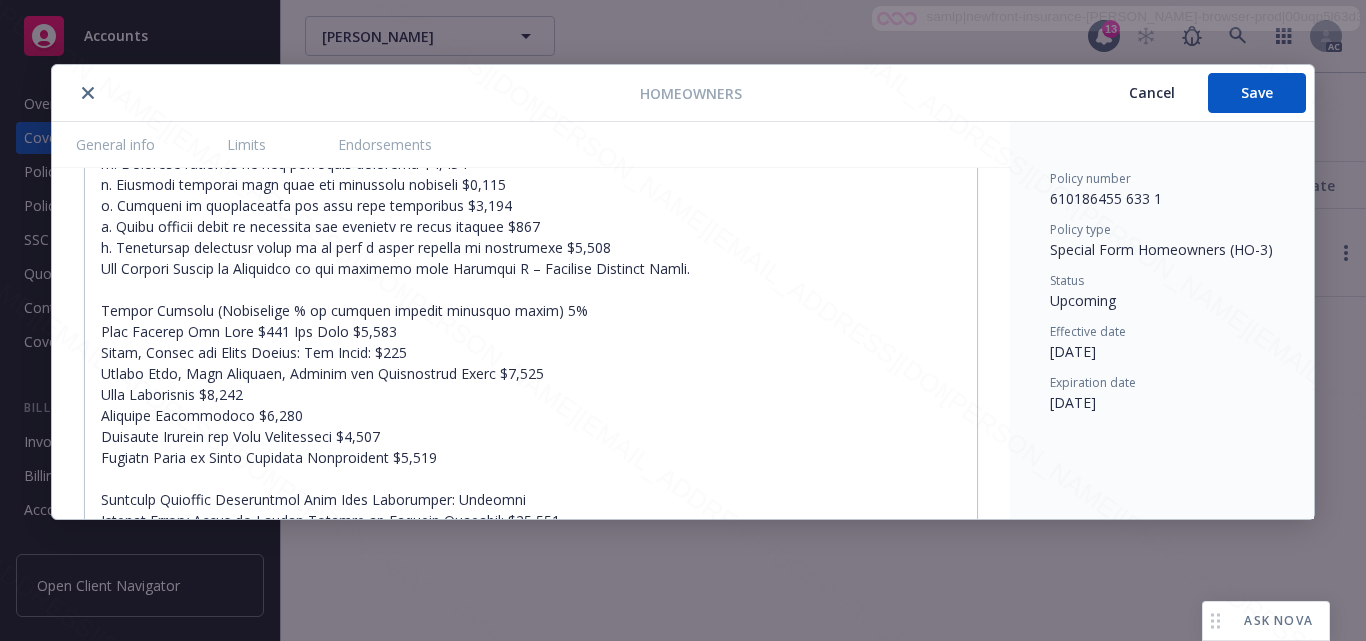 click on "Cancel" at bounding box center (1152, 93) 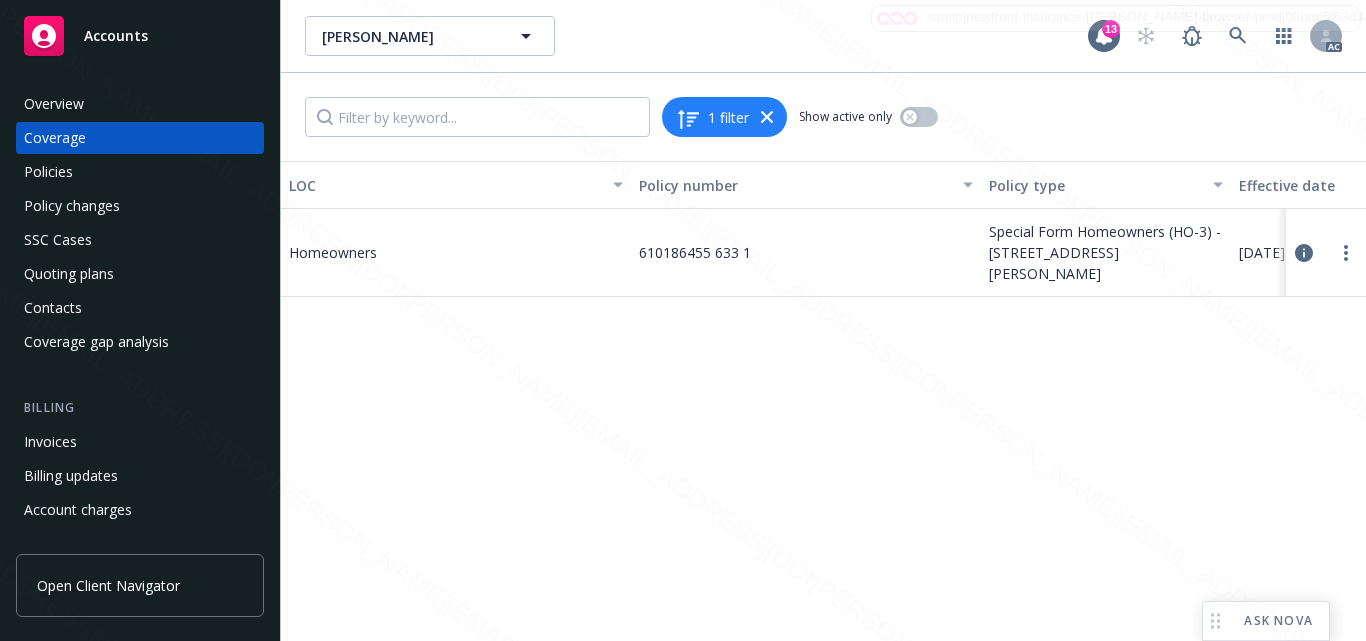 click on "LOC Policy number Policy type Effective date Expiration date Status Homeowners 610186455 633 1 Special Form Homeowners (HO-3)   - [STREET_ADDRESS][PERSON_NAME] [DATE] [DATE] Upcoming" at bounding box center (823, 401) 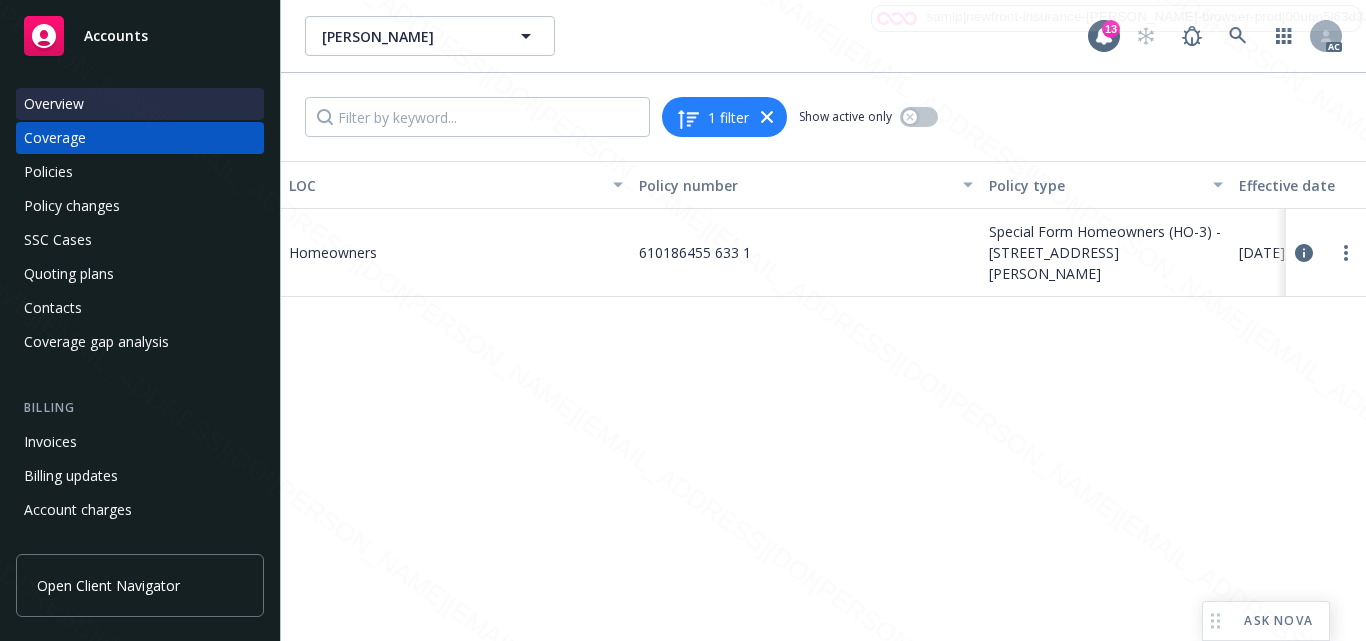 click on "Overview" at bounding box center (140, 104) 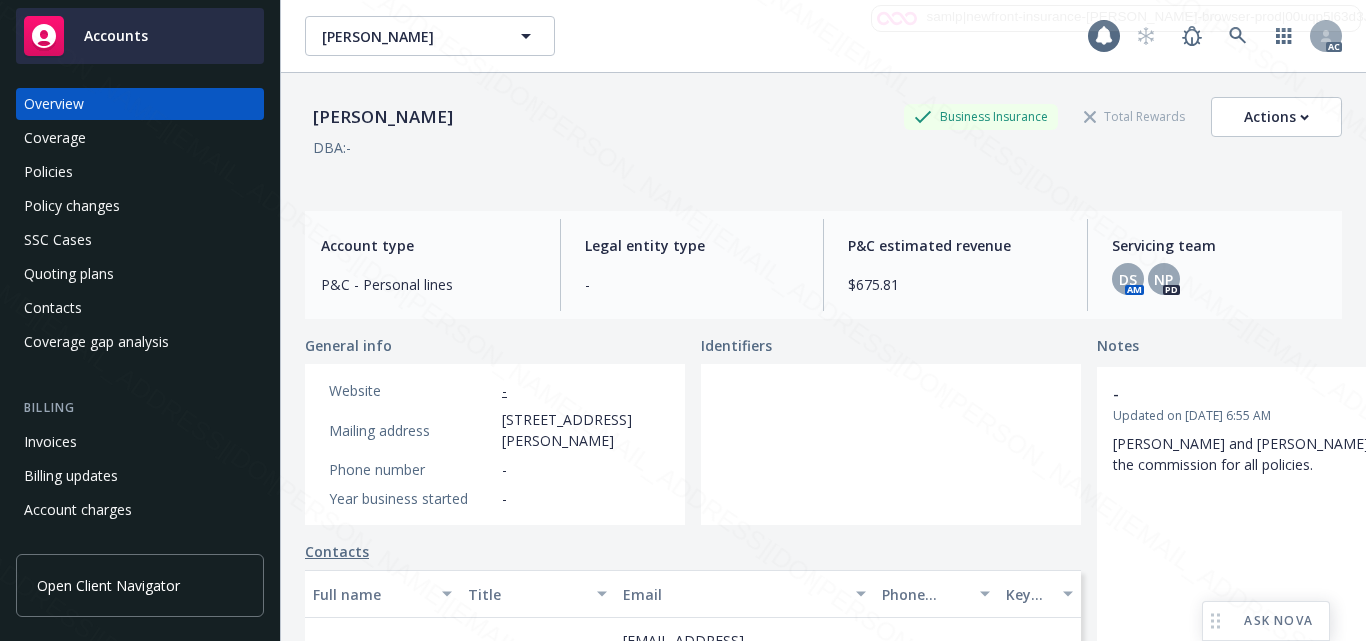 click on "Accounts" at bounding box center (116, 36) 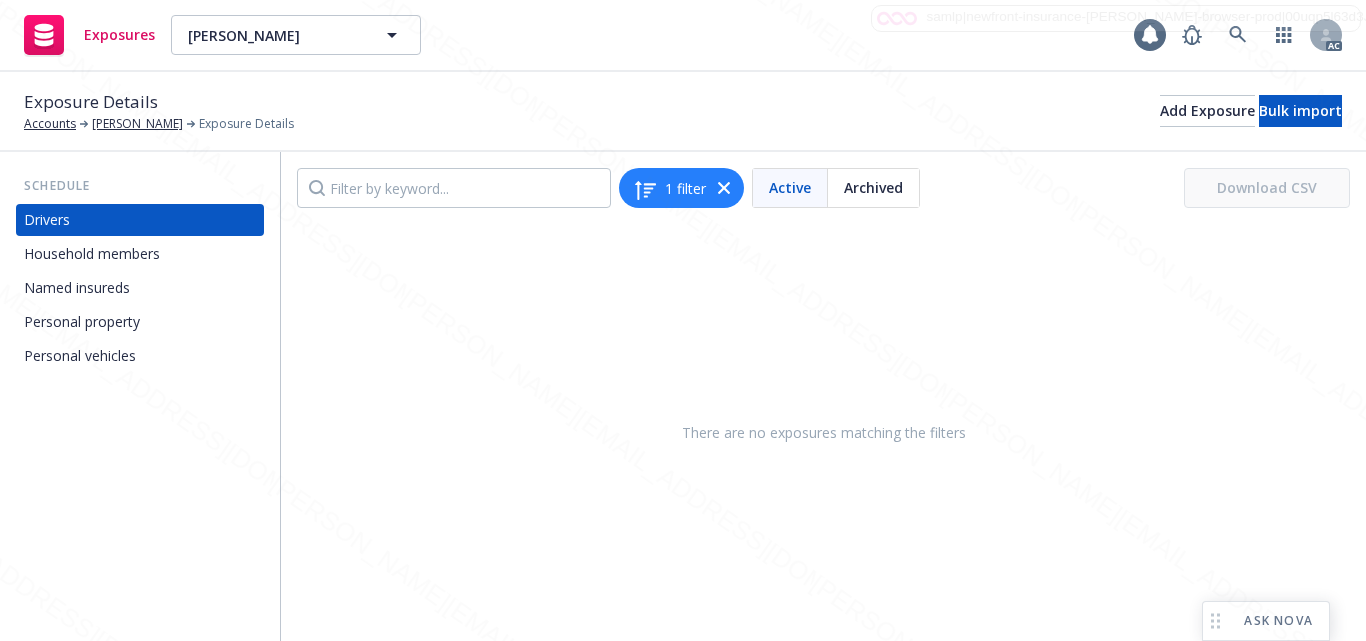 scroll, scrollTop: 0, scrollLeft: 0, axis: both 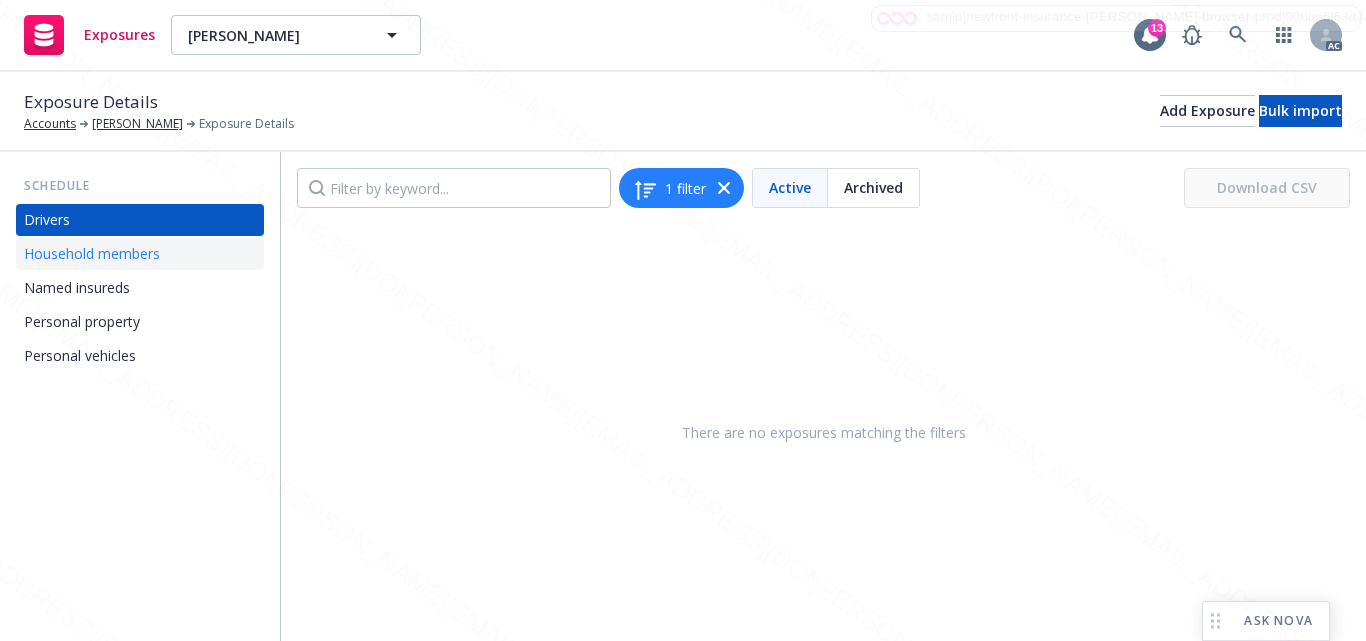 click on "Household members" at bounding box center [92, 254] 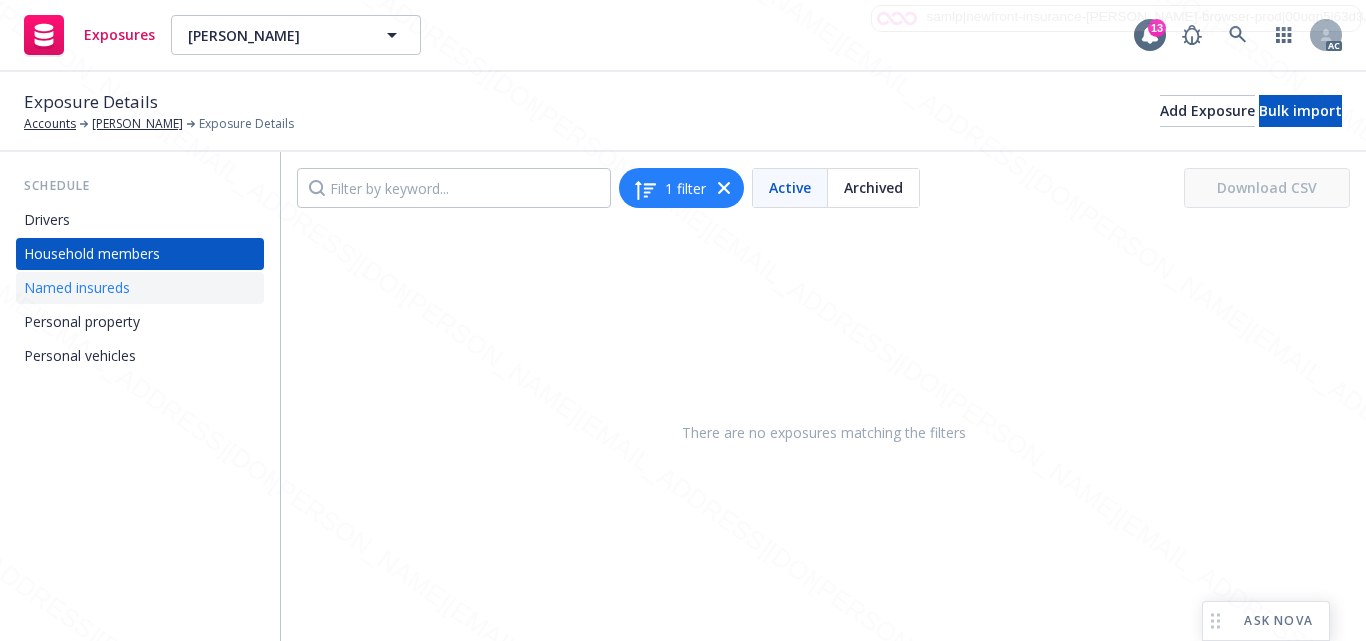 click on "Named insureds" at bounding box center [77, 288] 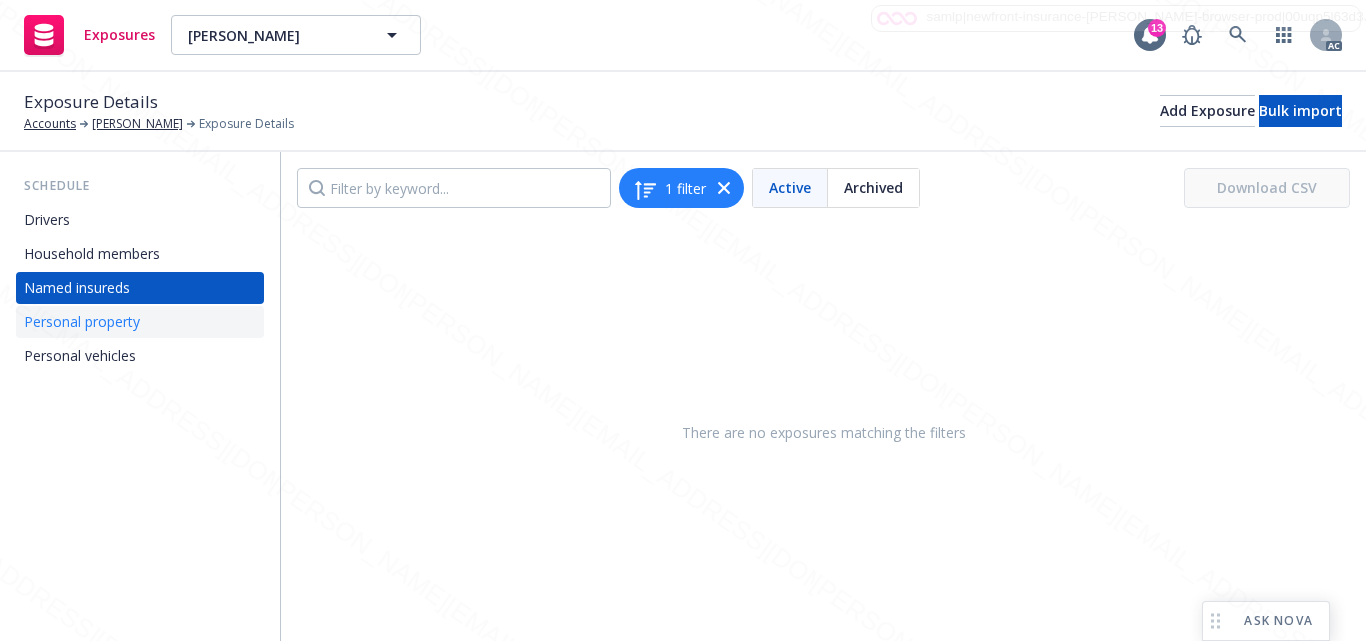 click on "Personal property" at bounding box center [82, 322] 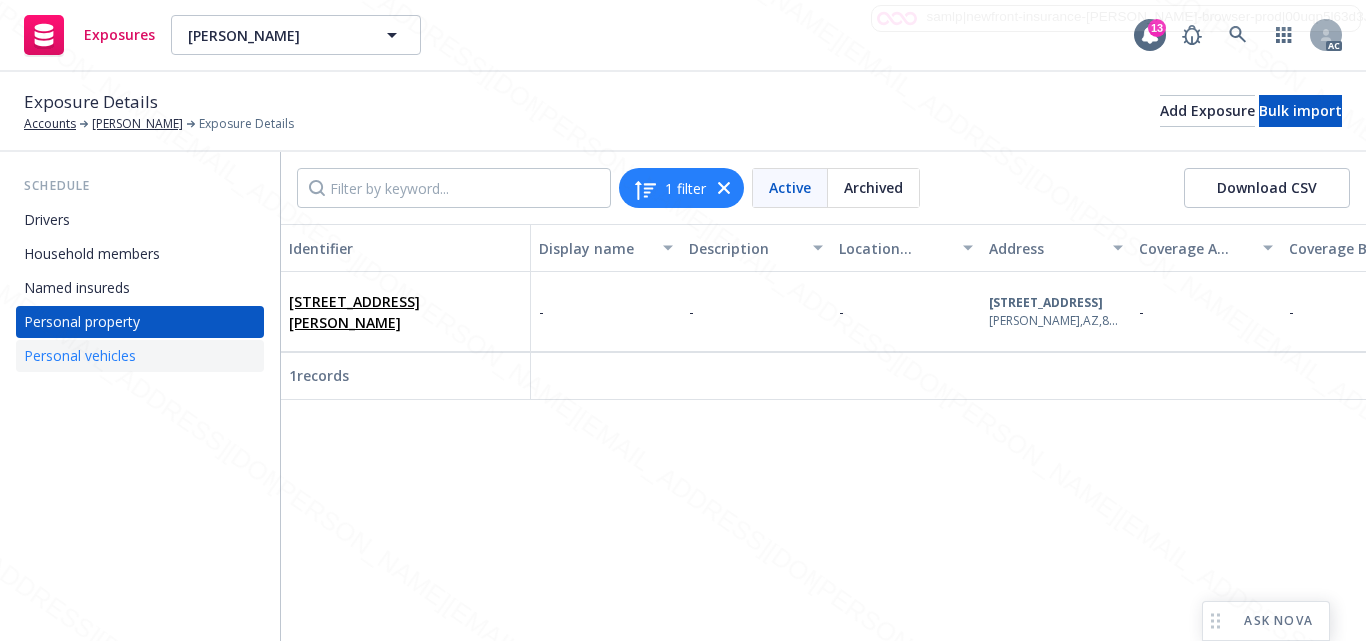 click on "Personal vehicles" at bounding box center (80, 356) 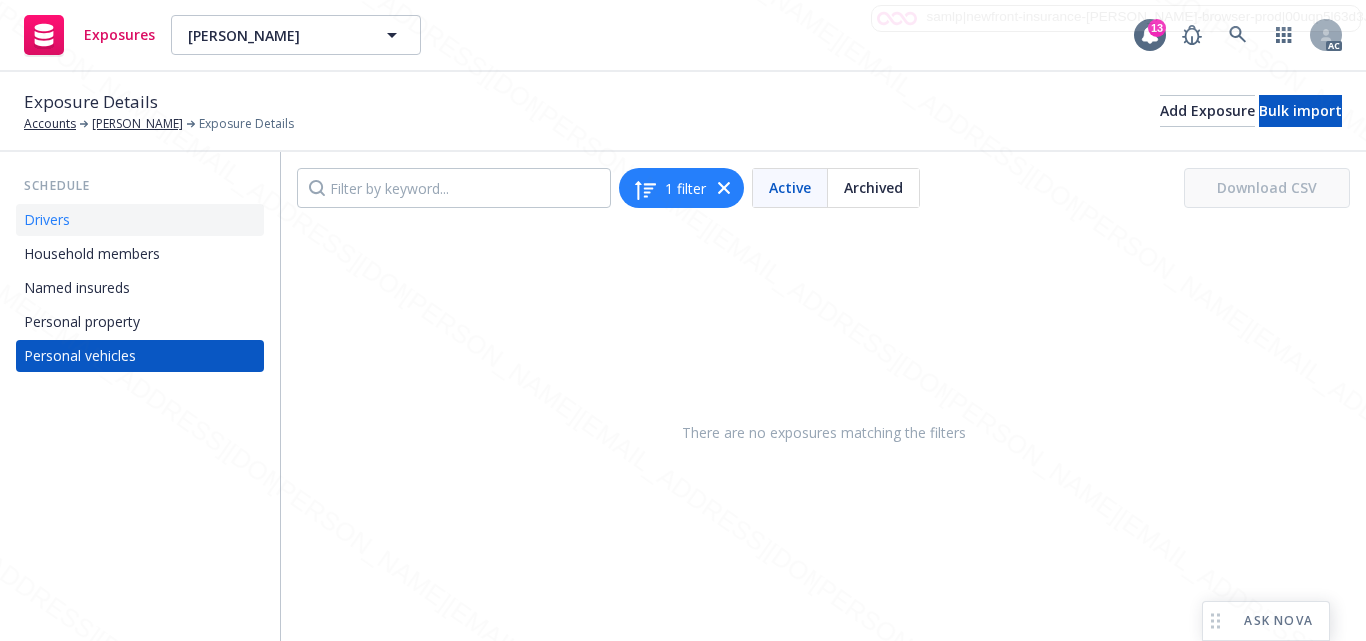 click on "Drivers" at bounding box center (47, 220) 